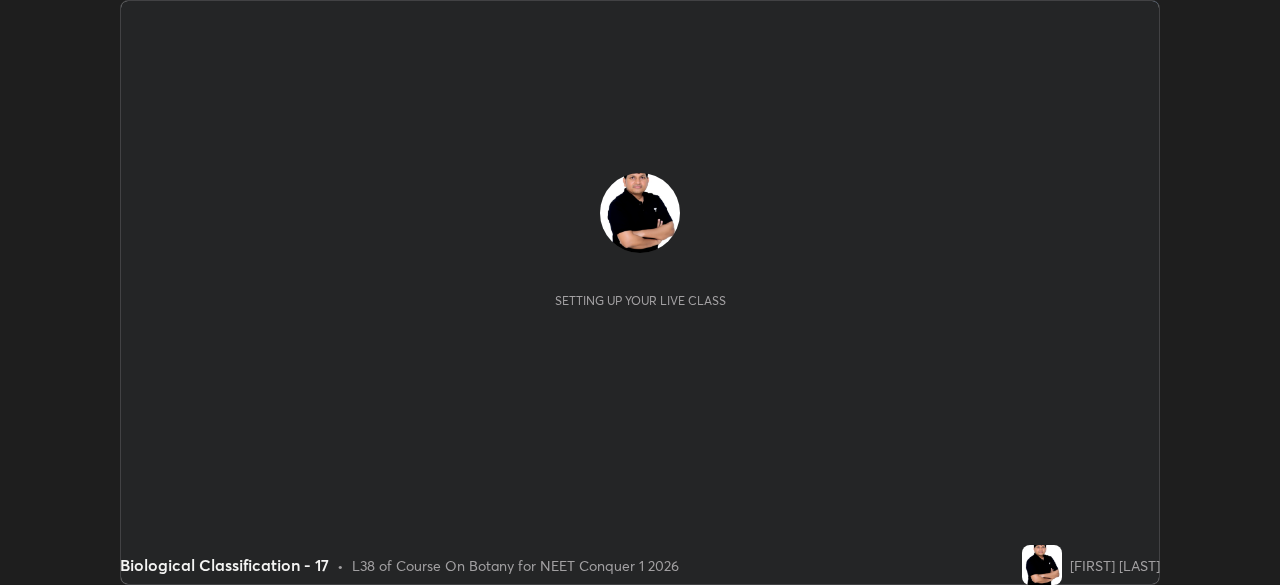 scroll, scrollTop: 0, scrollLeft: 0, axis: both 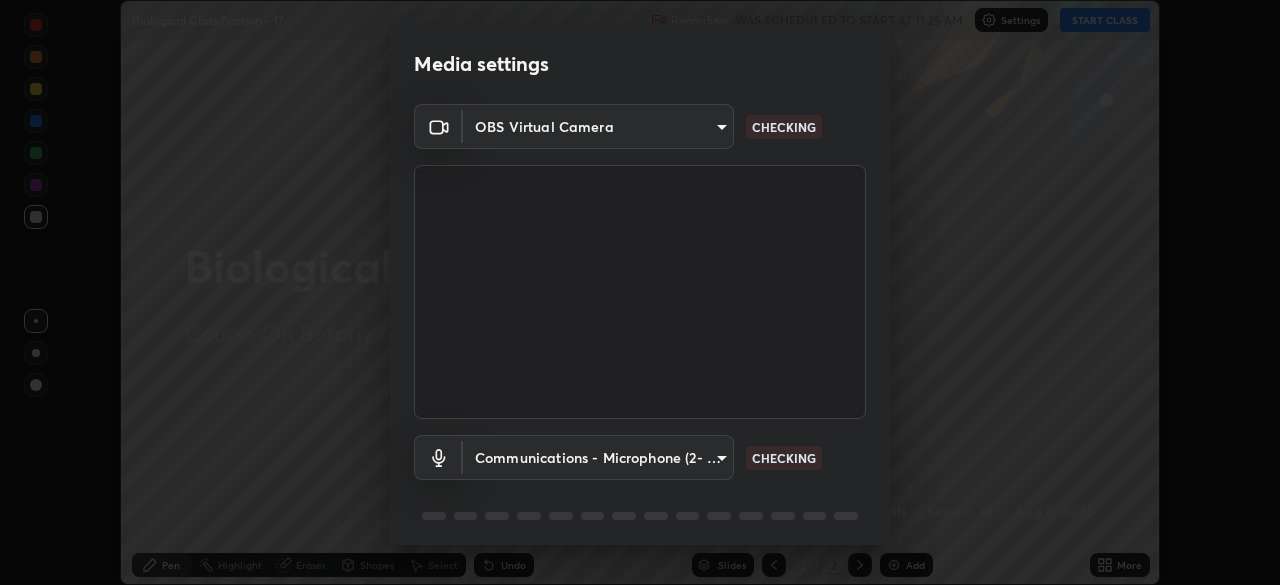 type on "8e51ced37930e971e34d94304a72bdf124377ca82fa83f25b6b4e34e328f1921" 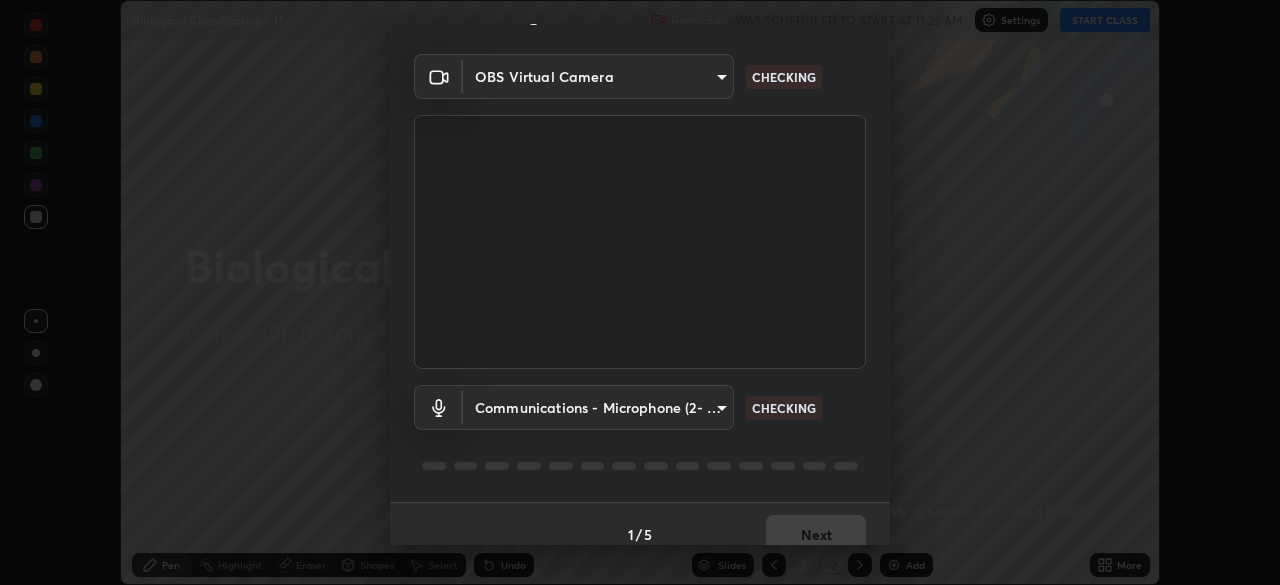 scroll, scrollTop: 64, scrollLeft: 0, axis: vertical 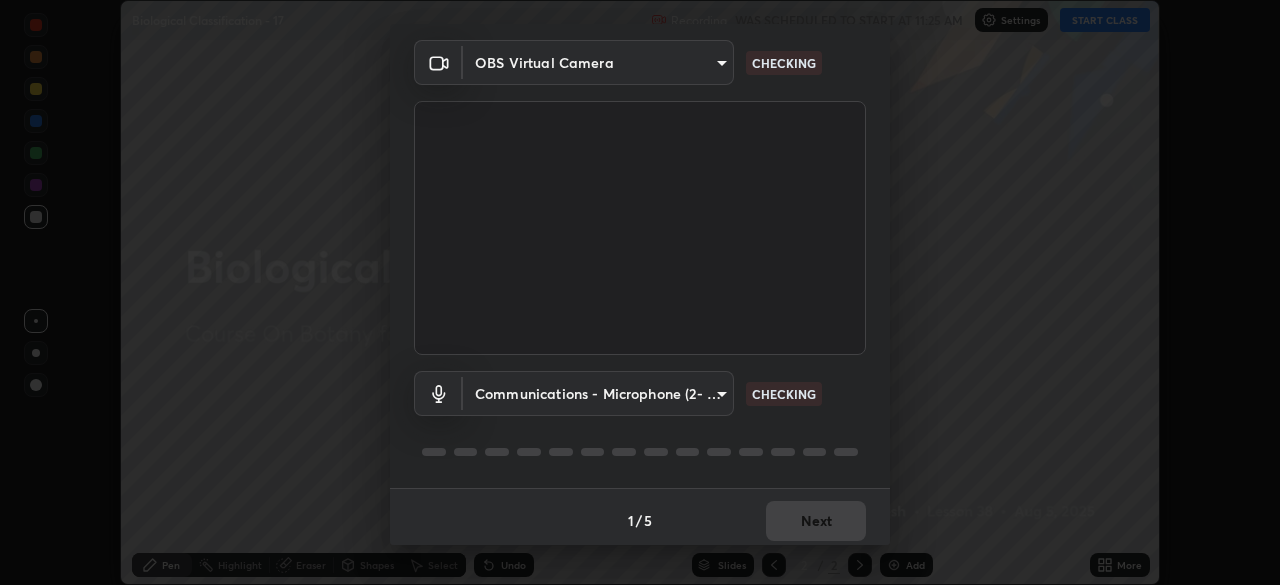 click on "Erase all Biological Classification - 17 Recording WAS SCHEDULED TO START AT  [TIME] Settings START CLASS Setting up your live class Biological Classification - 17 • L38 of Course On Botany for NEET Conquer 1 2026 [FIRST] [LAST] Pen Highlight Eraser Shapes Select Undo Slides 2 / 2 Add More No doubts shared Encourage your learners to ask a doubt for better clarity Report an issue Reason for reporting Buffering Chat not working Audio - Video sync issue Educator video quality low ​ Attach an image Report Media settings OBS Virtual Camera [HASH] CHECKING Communications - Microphone (2- USB Audio Device) communications CHECKING 1 / 5 Next" at bounding box center [640, 292] 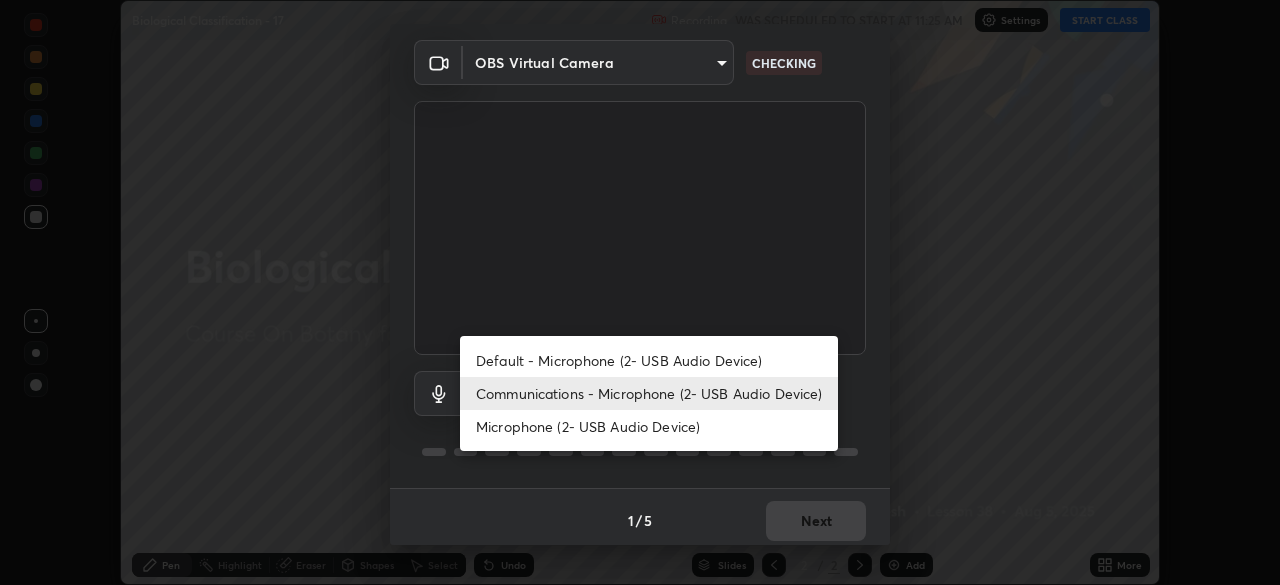 click on "Communications - Microphone (2- USB Audio Device)" at bounding box center [649, 393] 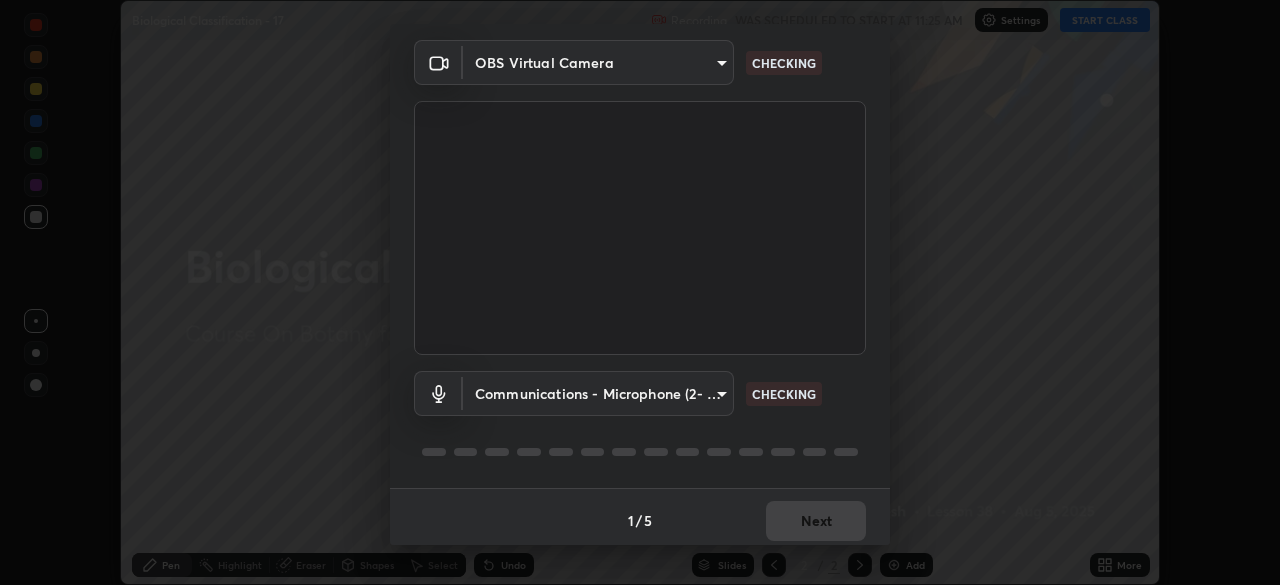 click on "Erase all Biological Classification - 17 Recording WAS SCHEDULED TO START AT  [TIME] Settings START CLASS Setting up your live class Biological Classification - 17 • L38 of Course On Botany for NEET Conquer 1 2026 [FIRST] [LAST] Pen Highlight Eraser Shapes Select Undo Slides 2 / 2 Add More No doubts shared Encourage your learners to ask a doubt for better clarity Report an issue Reason for reporting Buffering Chat not working Audio - Video sync issue Educator video quality low ​ Attach an image Report Media settings OBS Virtual Camera [HASH] CHECKING Communications - Microphone (2- USB Audio Device) communications CHECKING 1 / 5 Next" at bounding box center [640, 292] 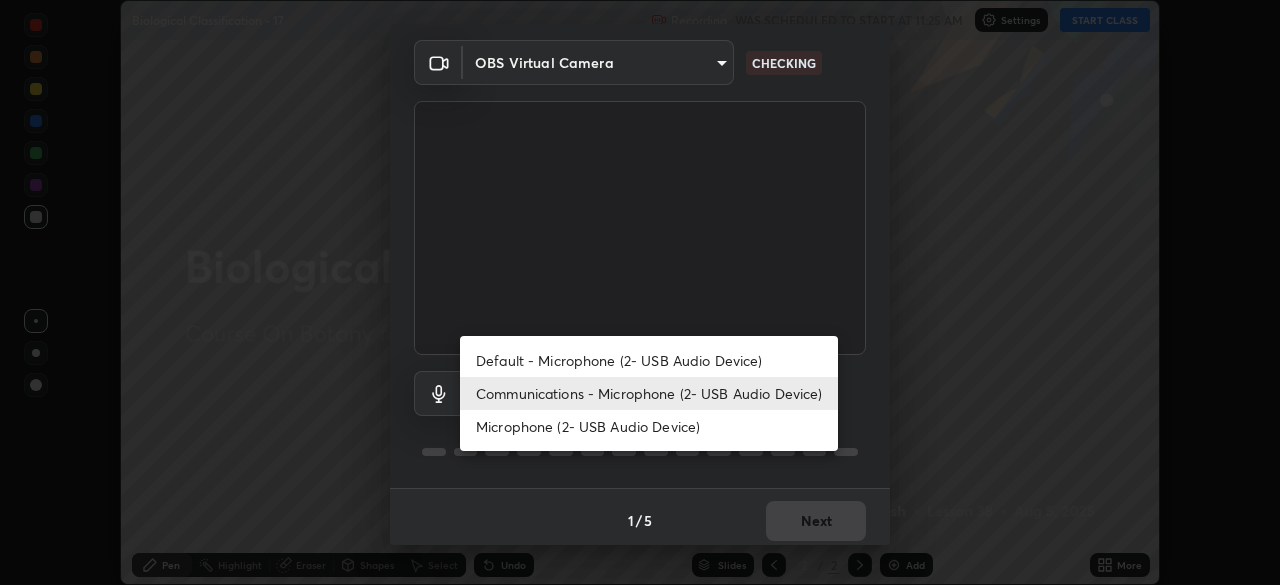 click on "Default - Microphone (2- USB Audio Device)" at bounding box center [649, 360] 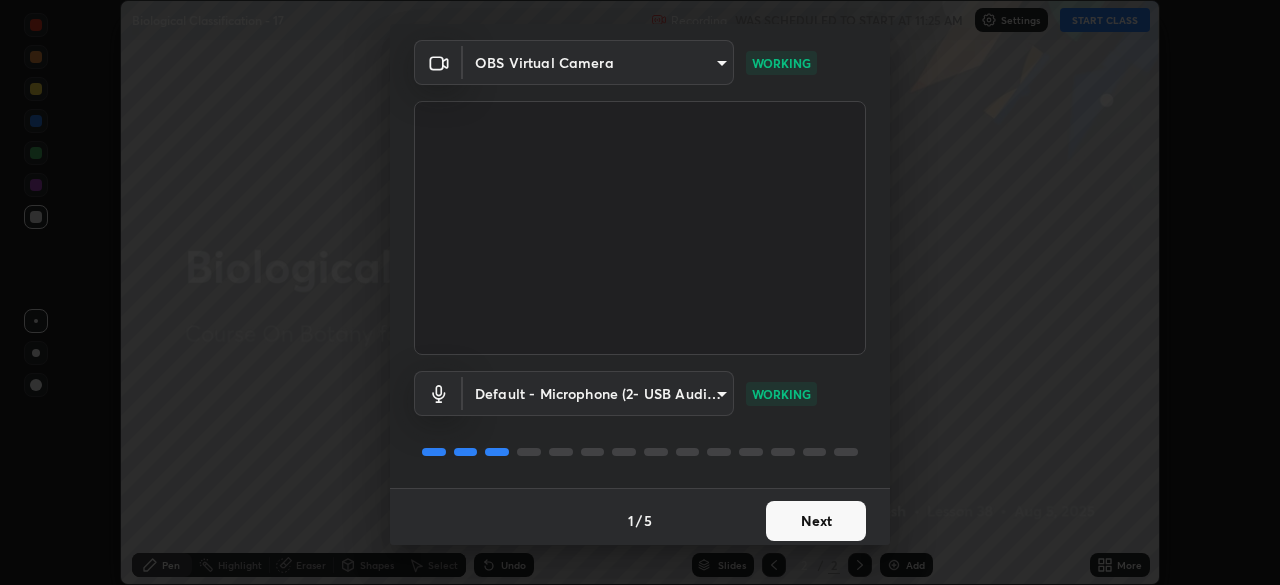 click on "Next" at bounding box center (816, 521) 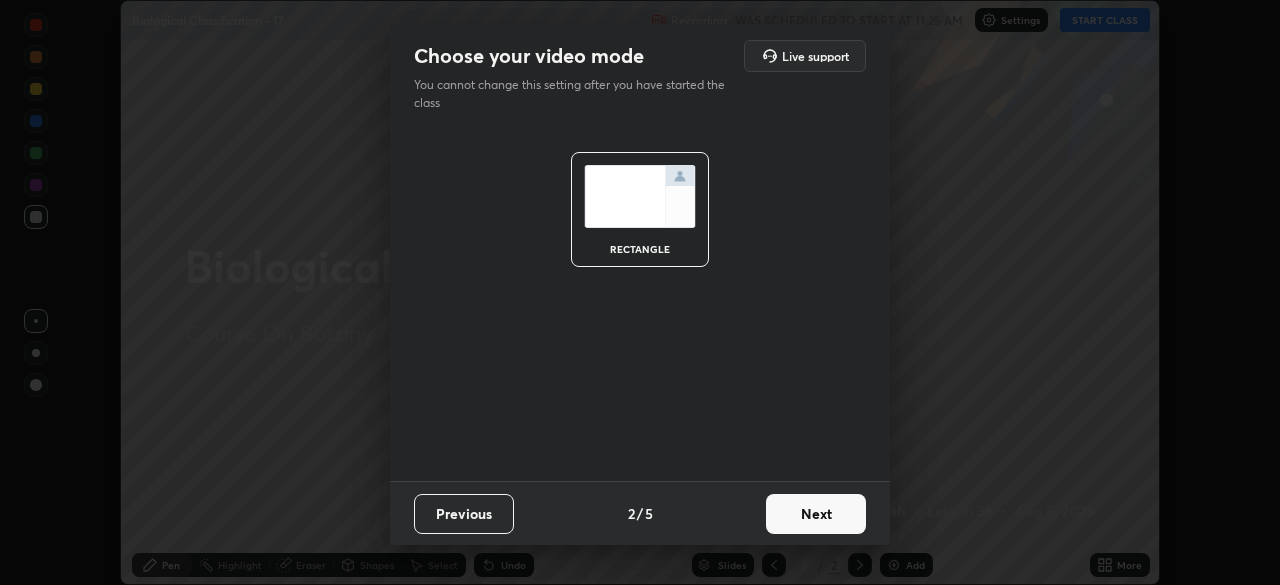 scroll, scrollTop: 0, scrollLeft: 0, axis: both 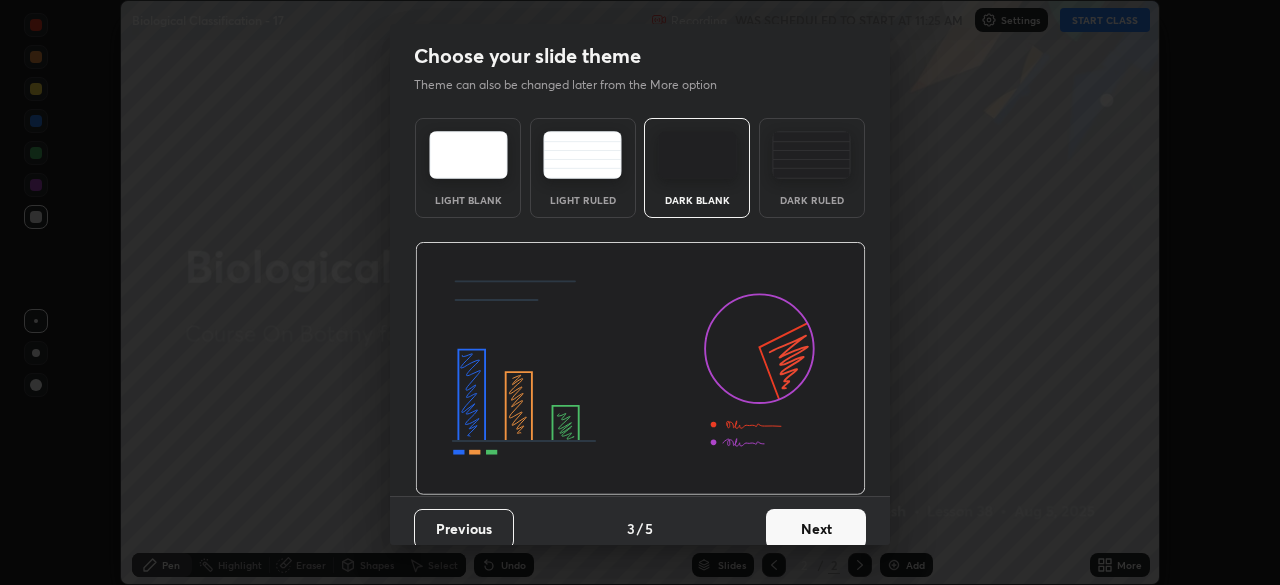 click on "Next" at bounding box center [816, 529] 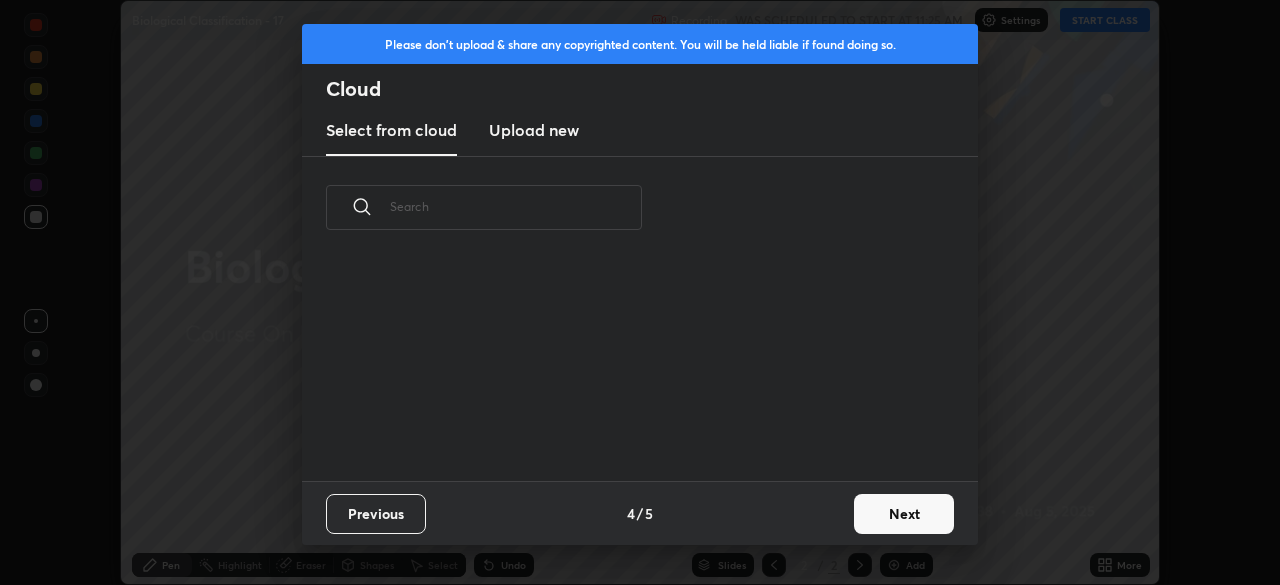 click on "Next" at bounding box center [904, 514] 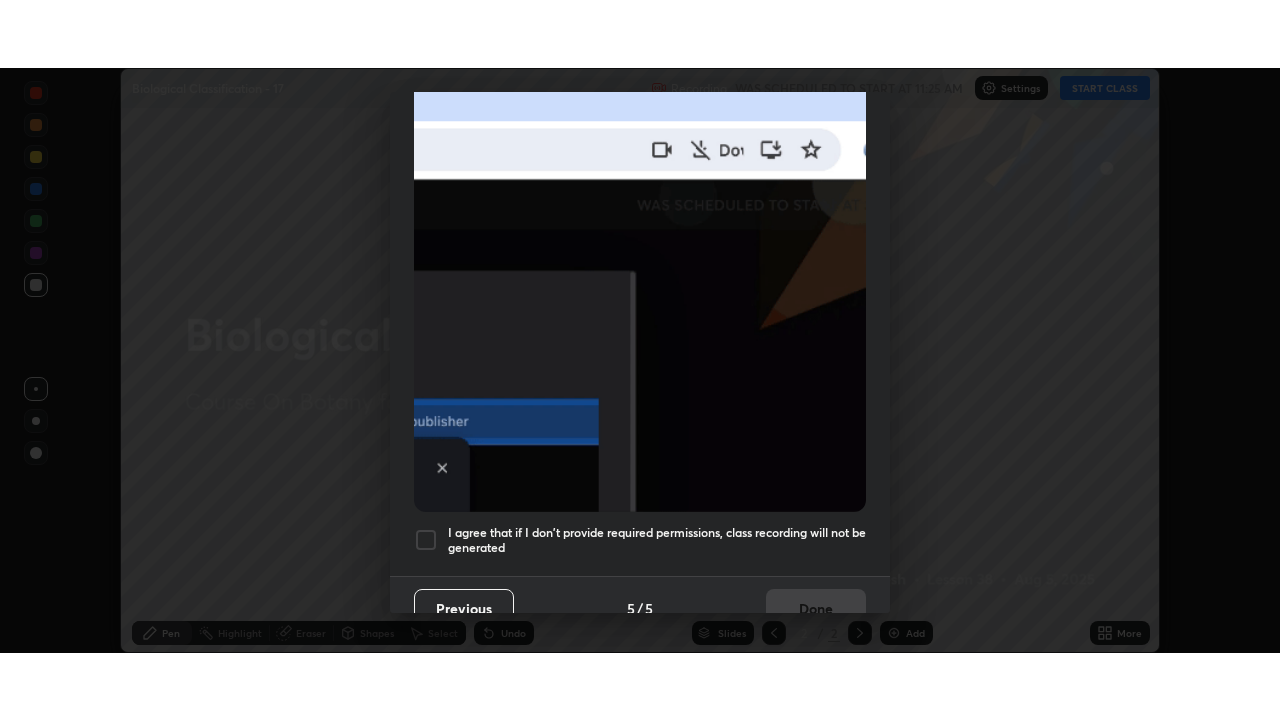 scroll, scrollTop: 479, scrollLeft: 0, axis: vertical 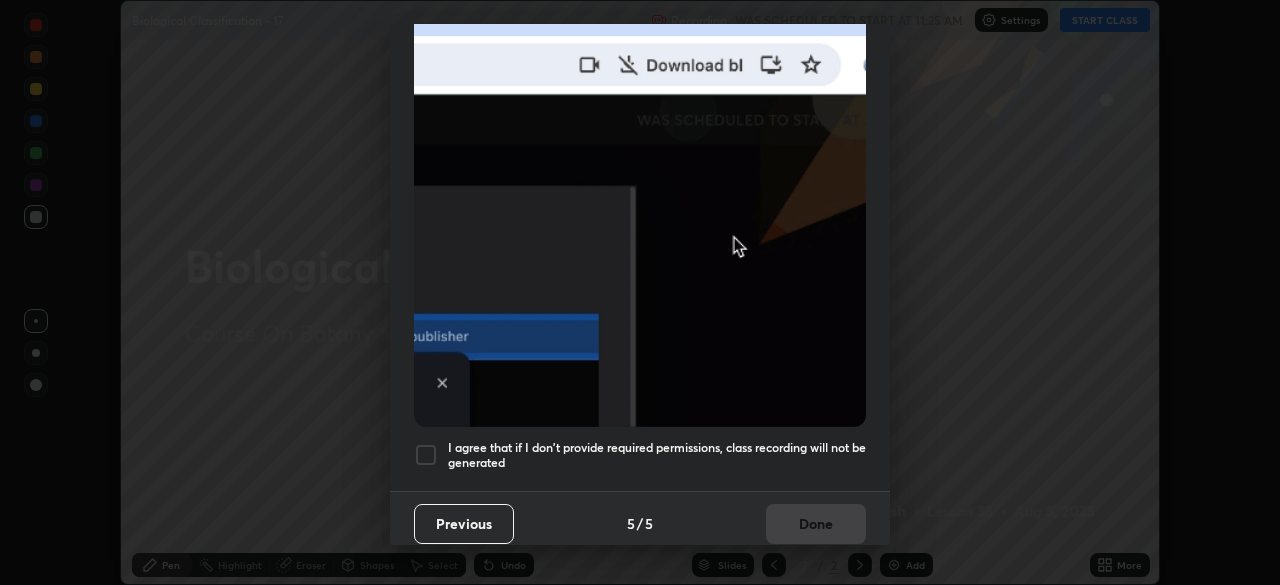 click at bounding box center (426, 455) 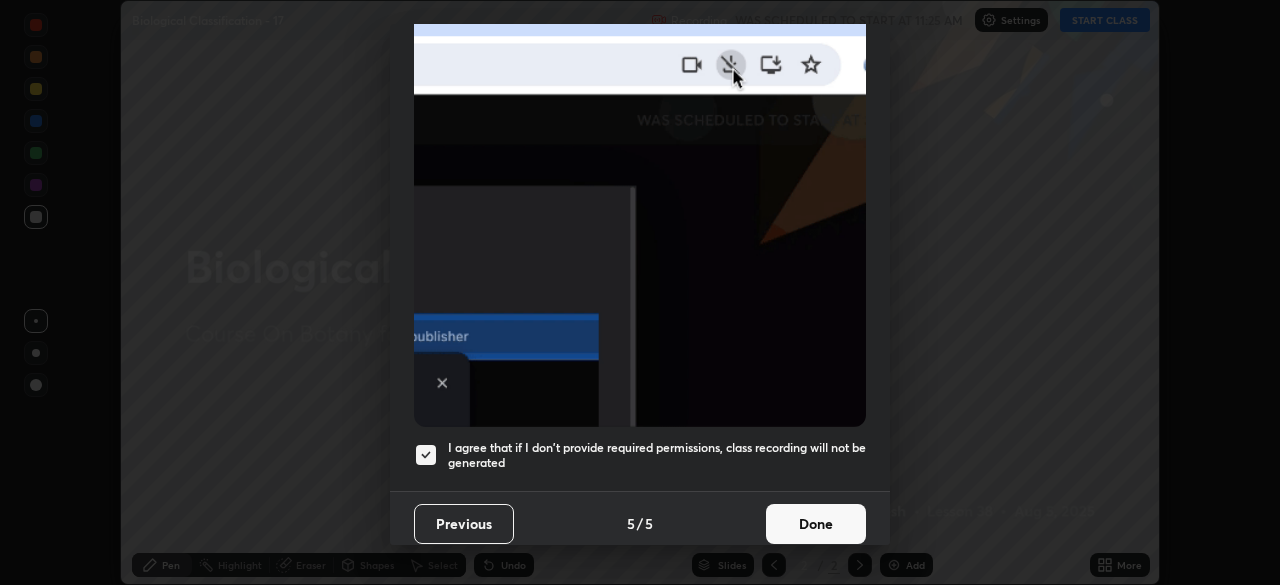 click on "Done" at bounding box center [816, 524] 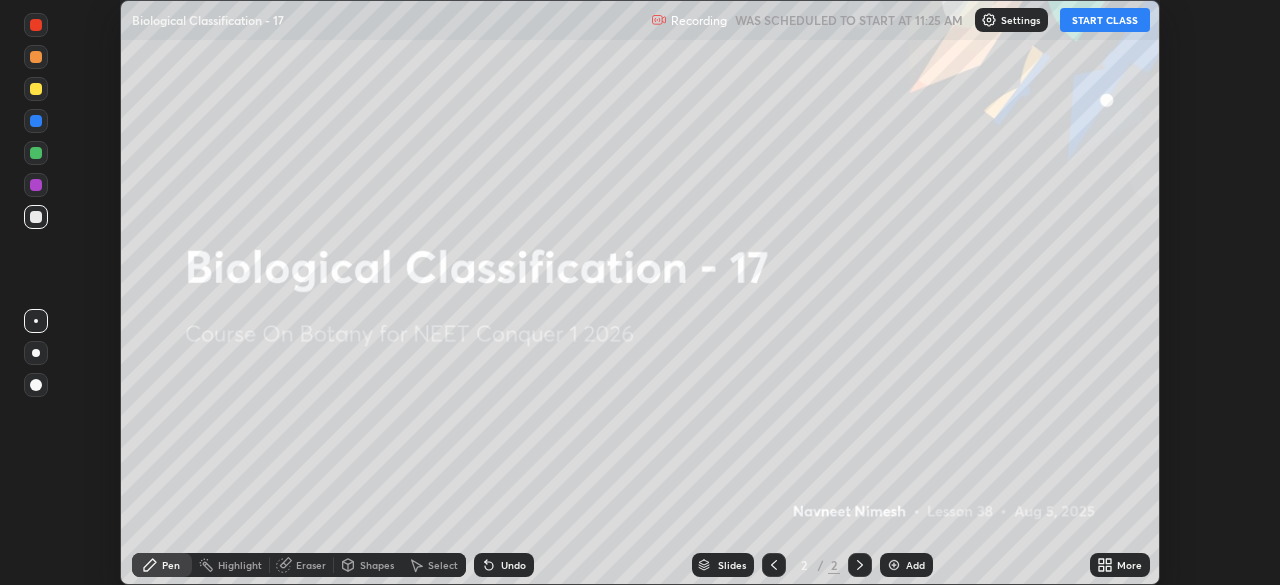 click 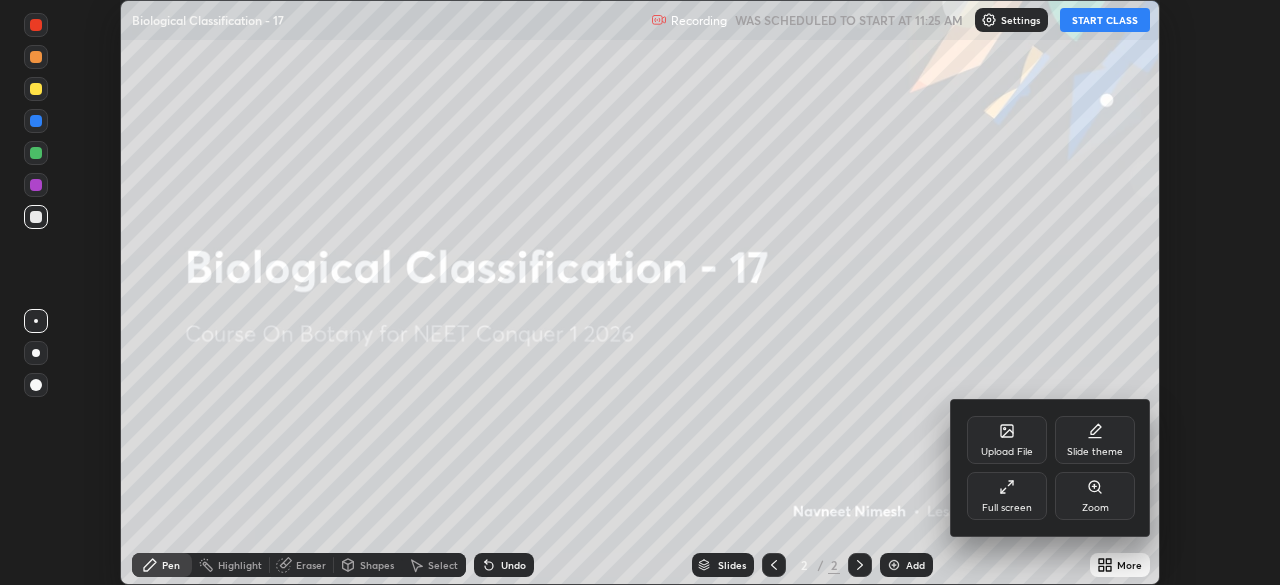 click 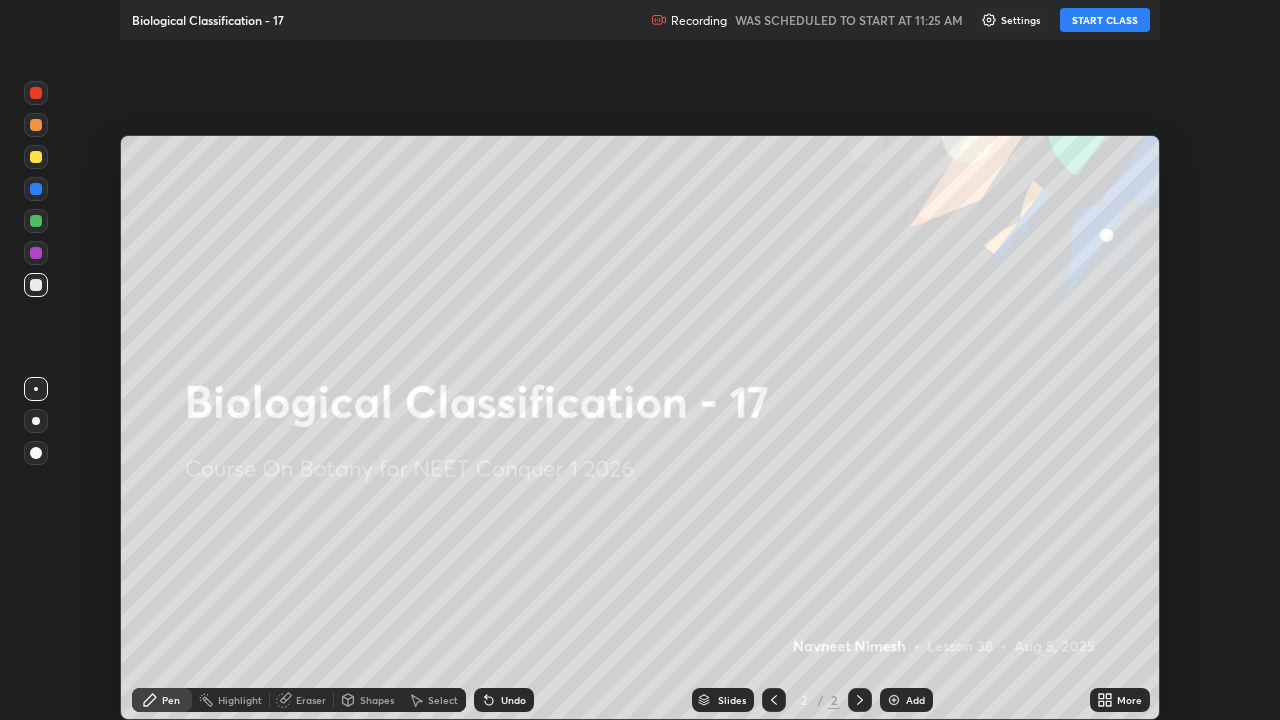 scroll, scrollTop: 99280, scrollLeft: 98720, axis: both 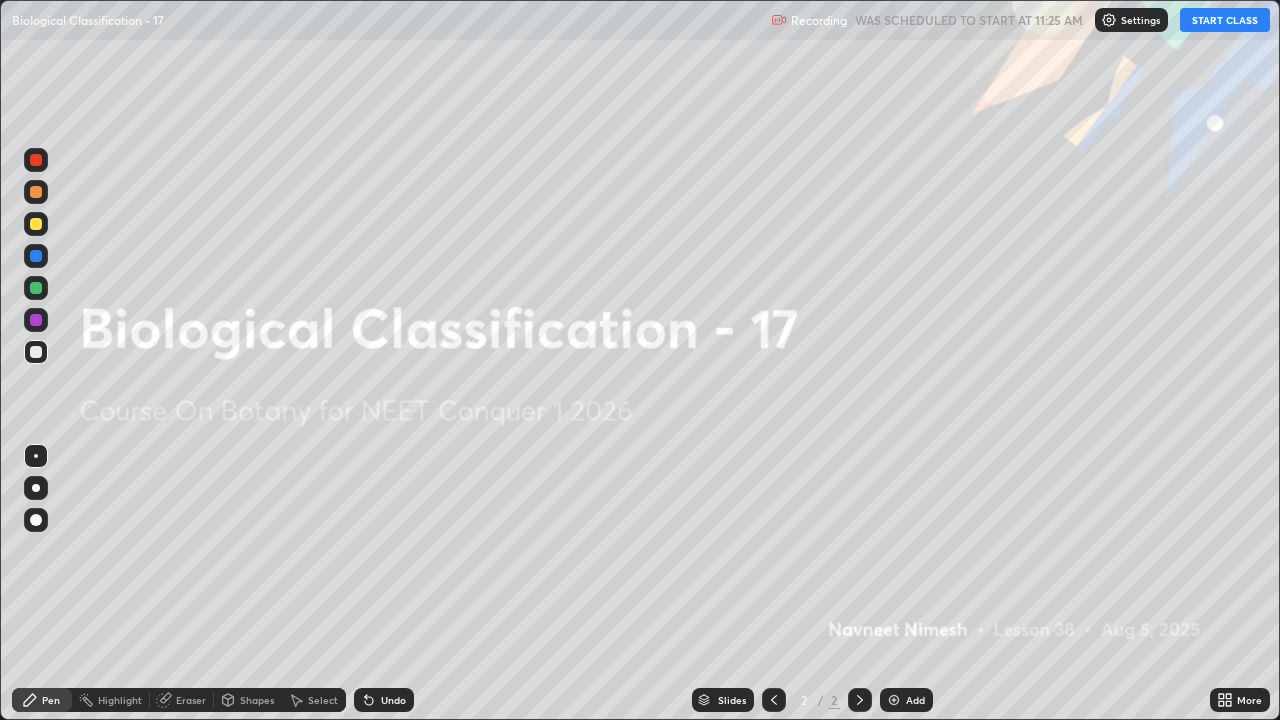 click on "START CLASS" at bounding box center (1225, 20) 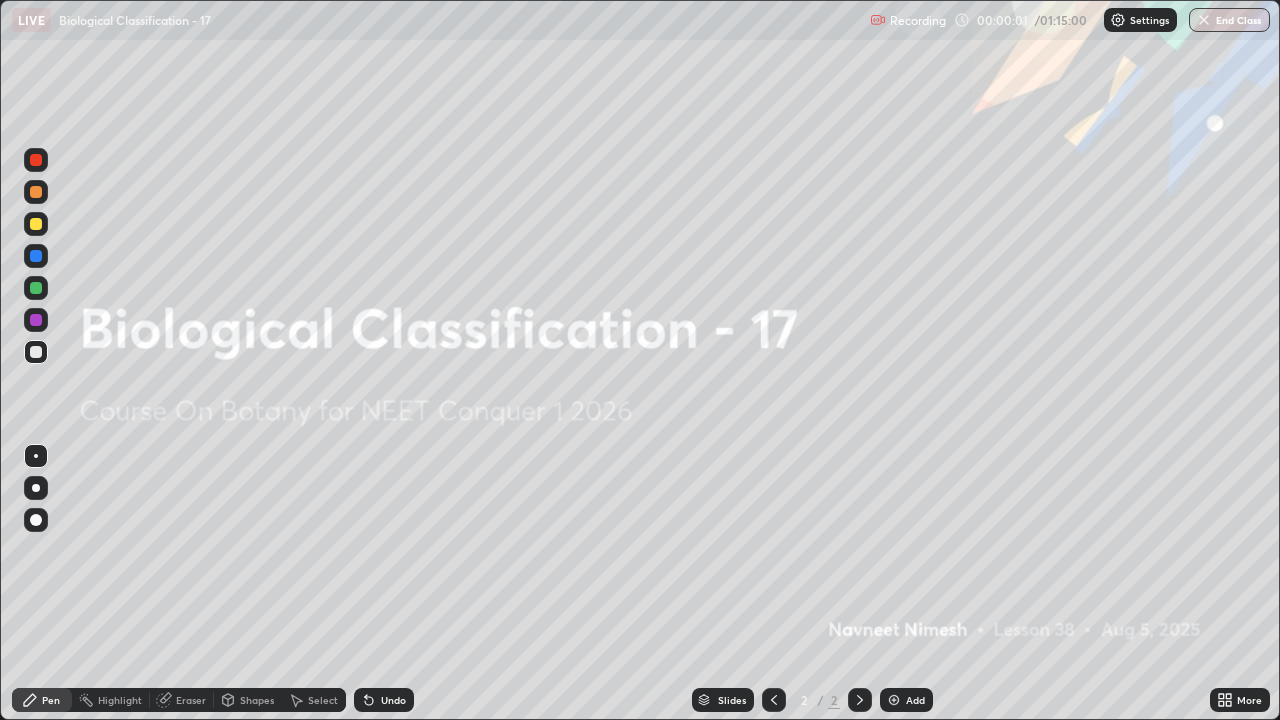 click on "Add" at bounding box center (906, 700) 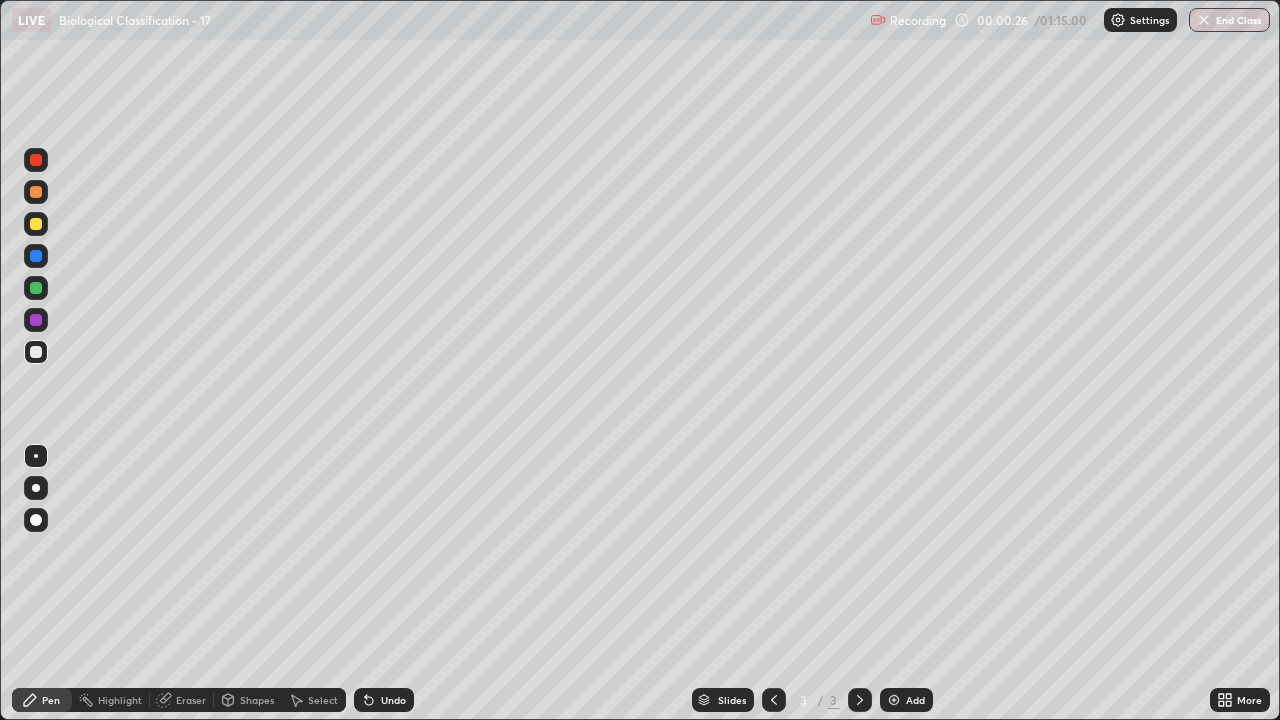 click at bounding box center [36, 192] 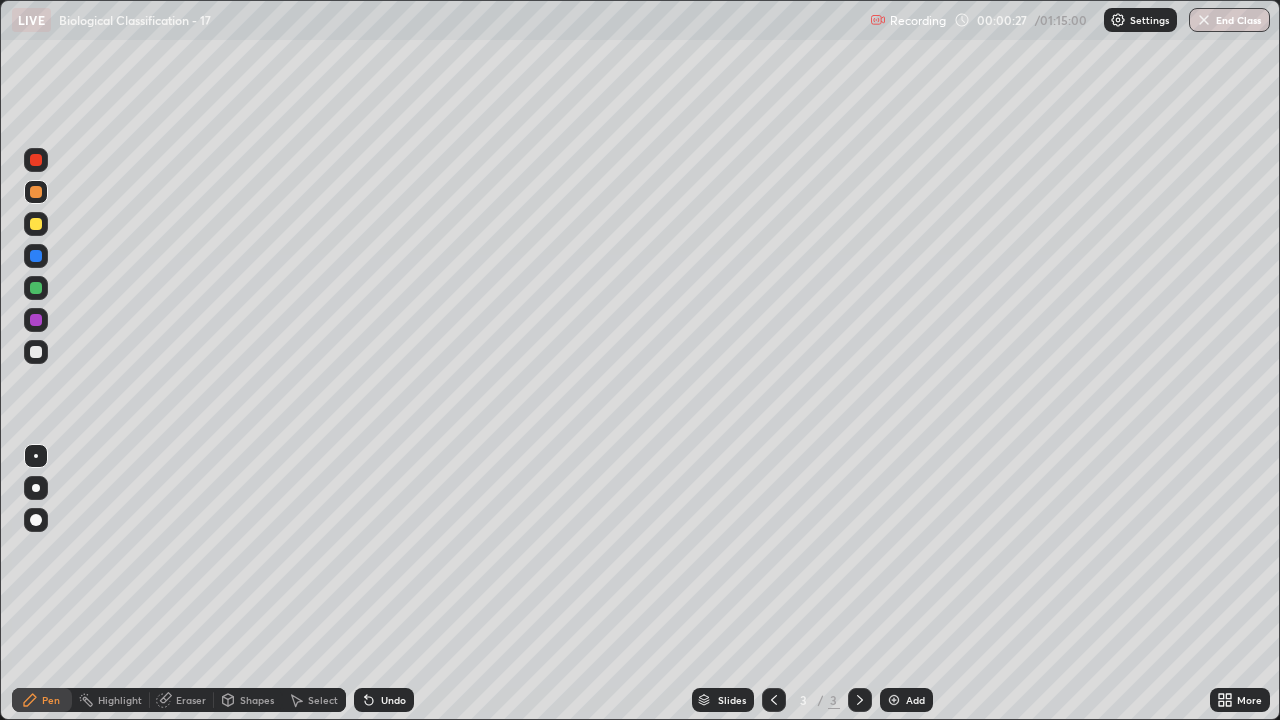click at bounding box center (36, 520) 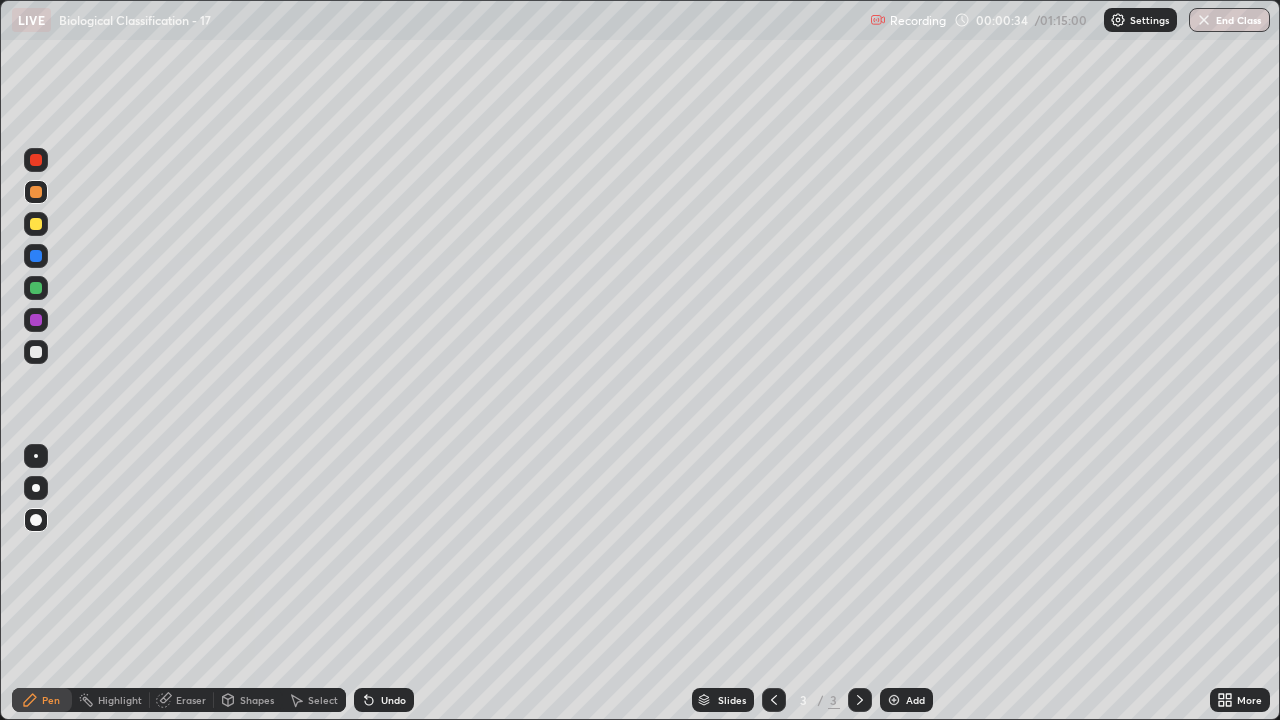 click at bounding box center (36, 352) 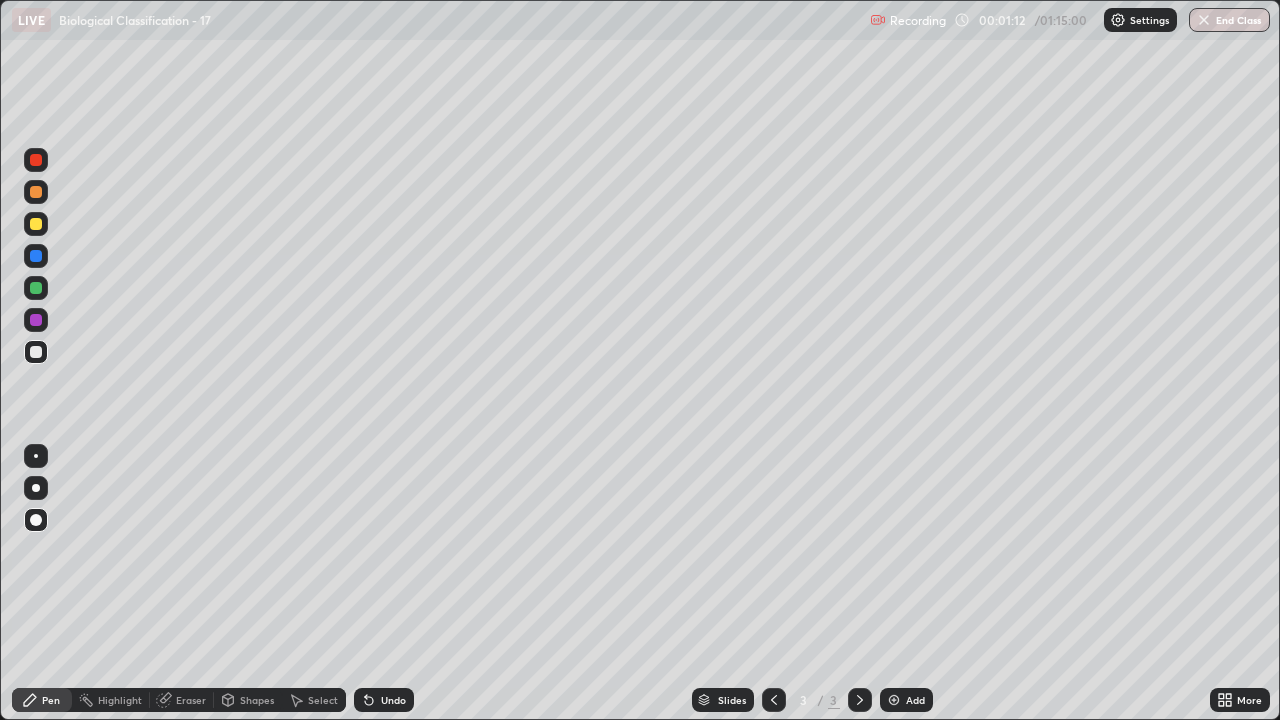 click at bounding box center (36, 224) 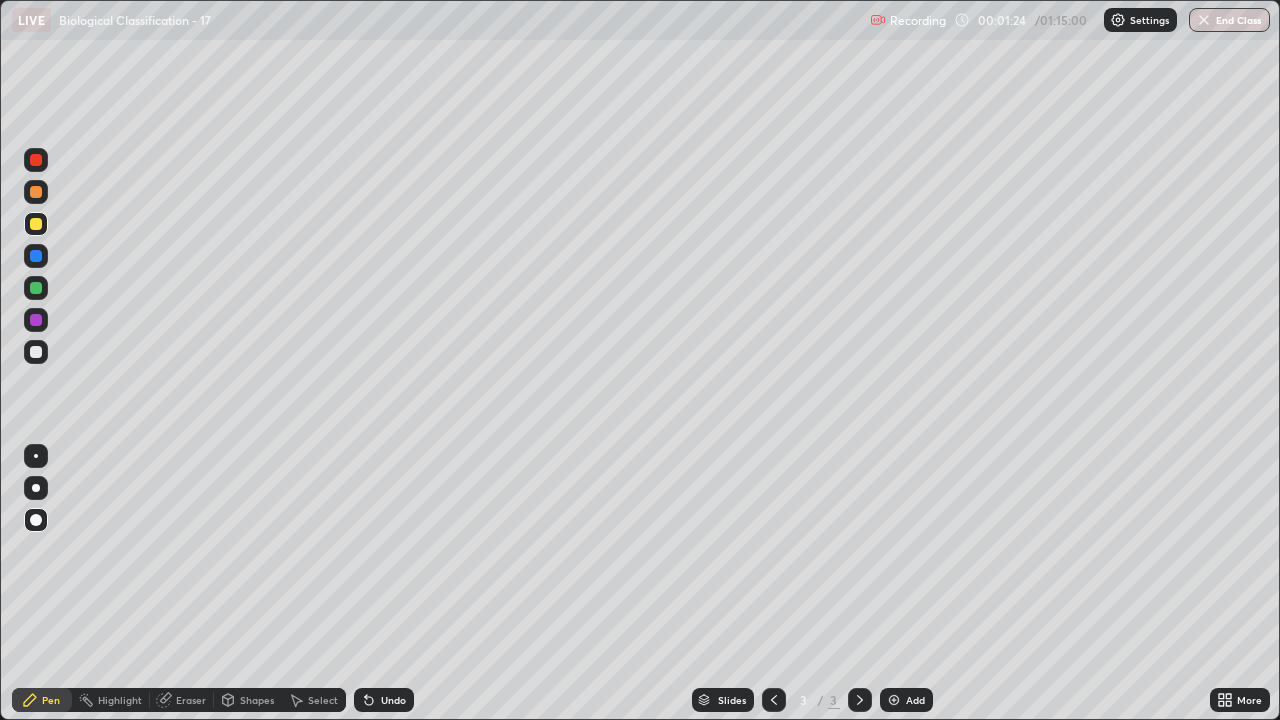 click at bounding box center [36, 352] 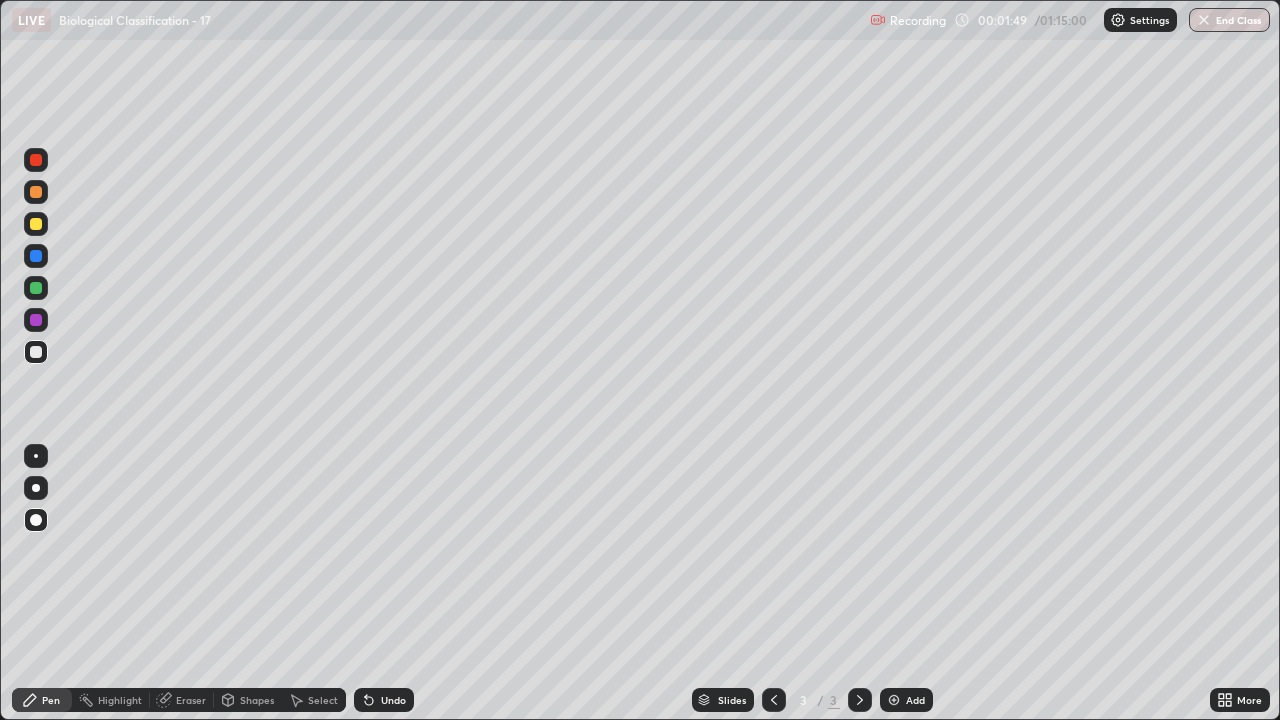 click at bounding box center [36, 352] 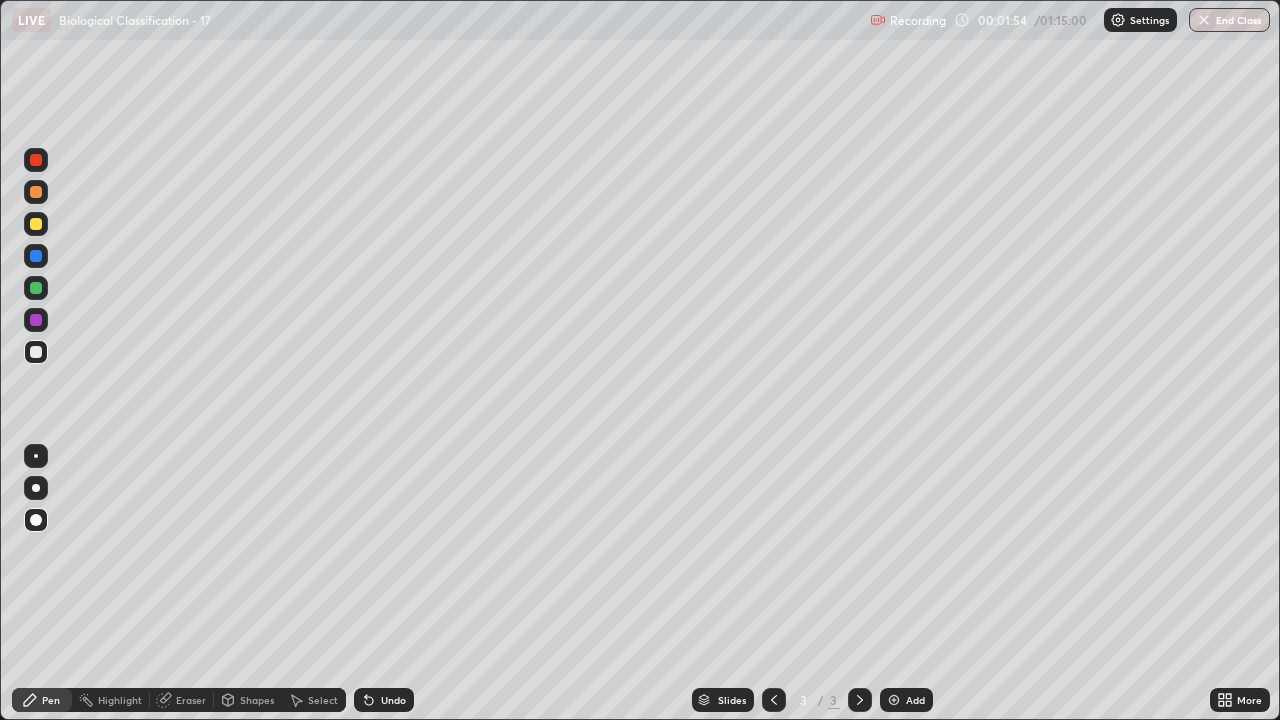 click on "Undo" at bounding box center (384, 700) 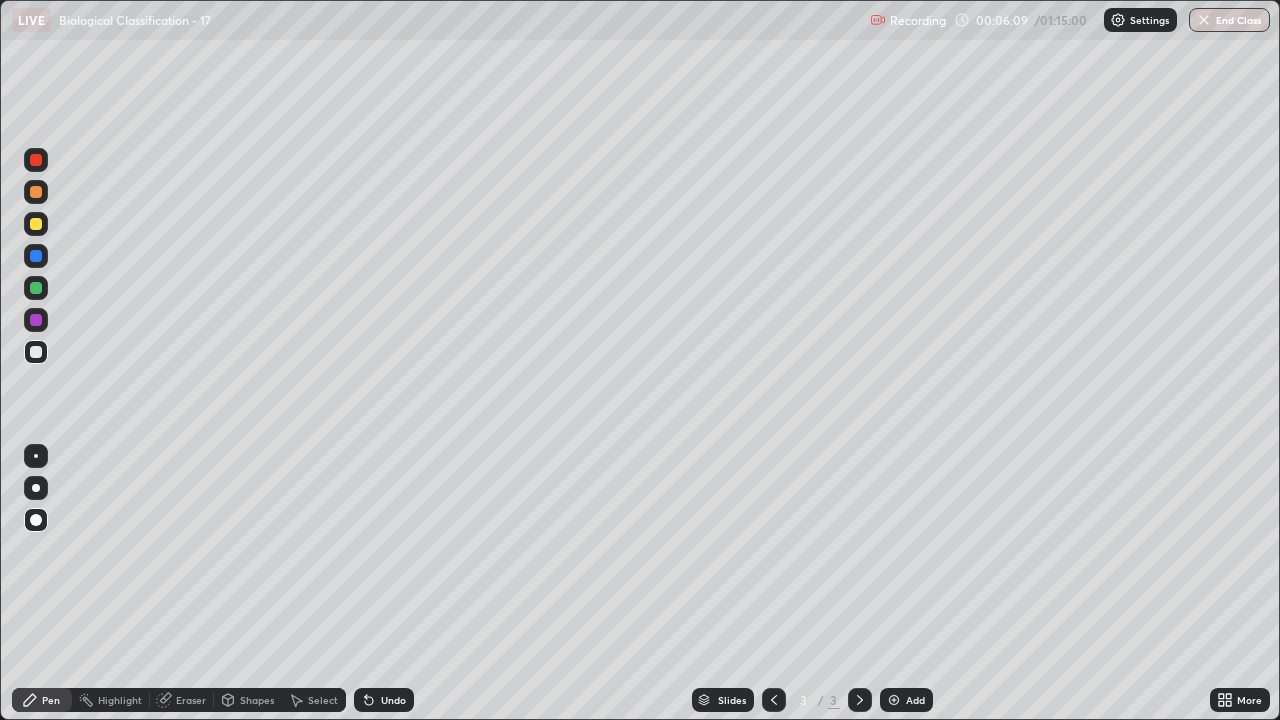 click at bounding box center [36, 288] 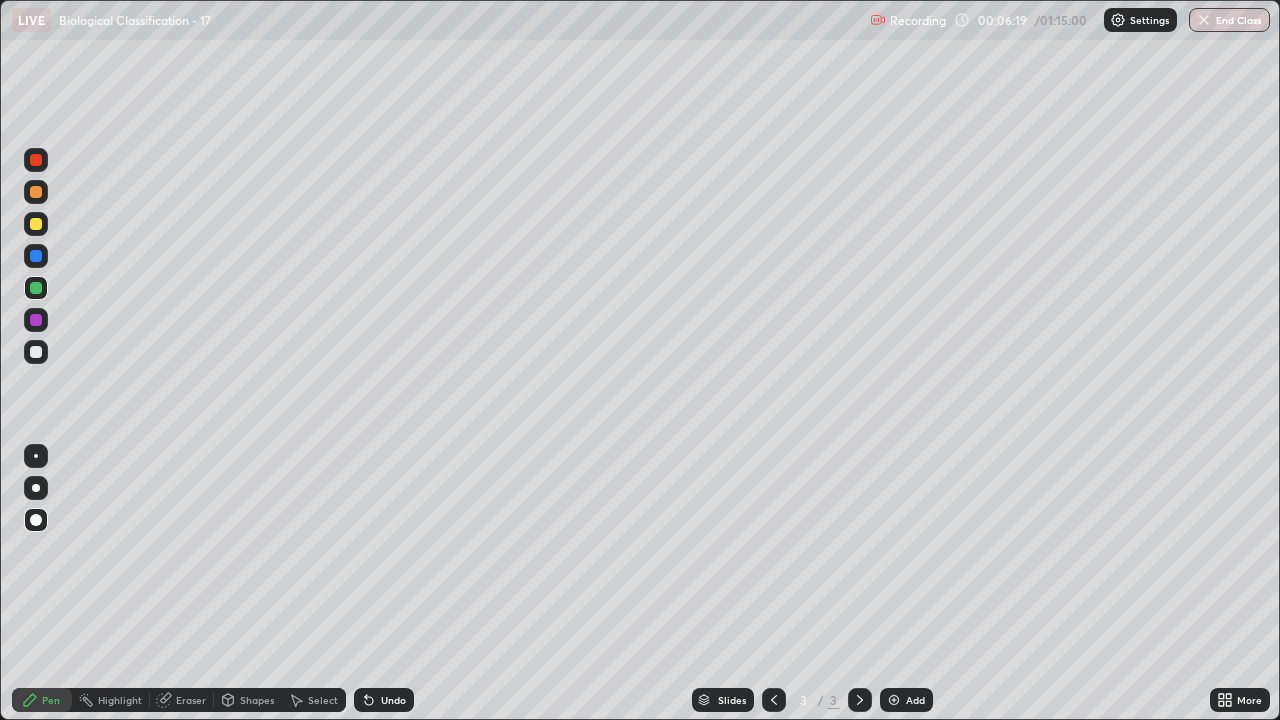 click at bounding box center [36, 352] 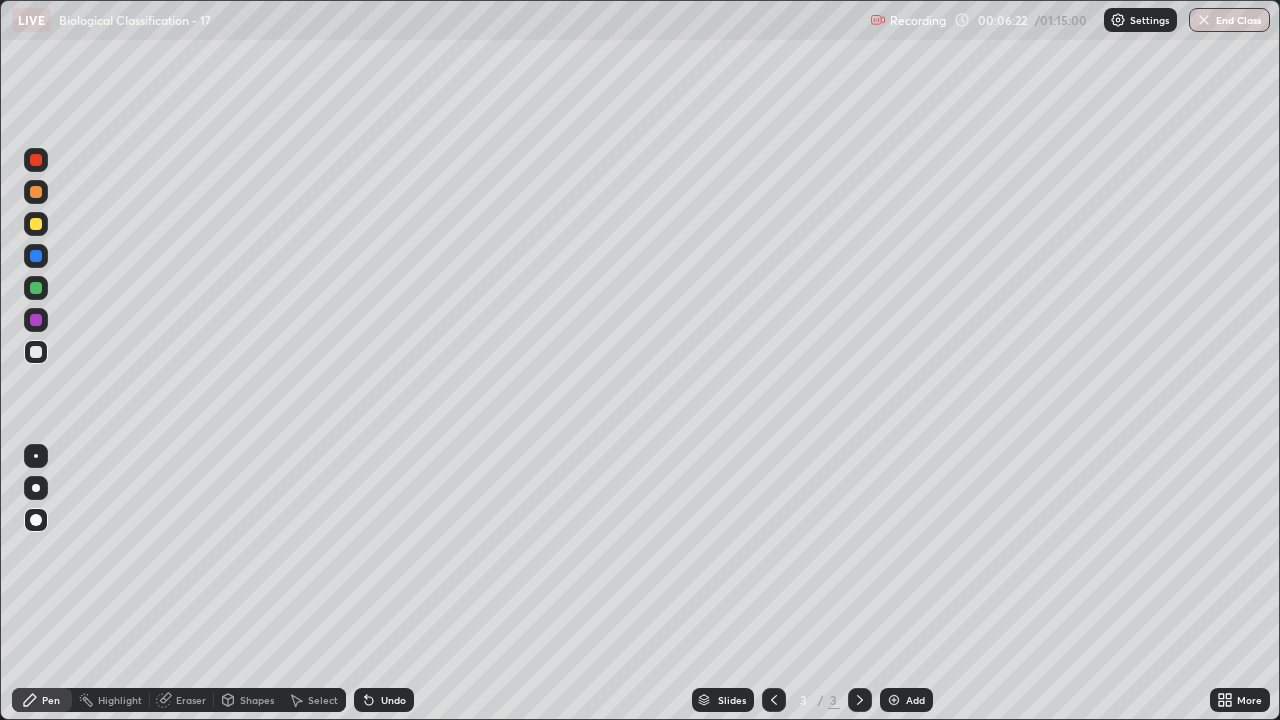 click 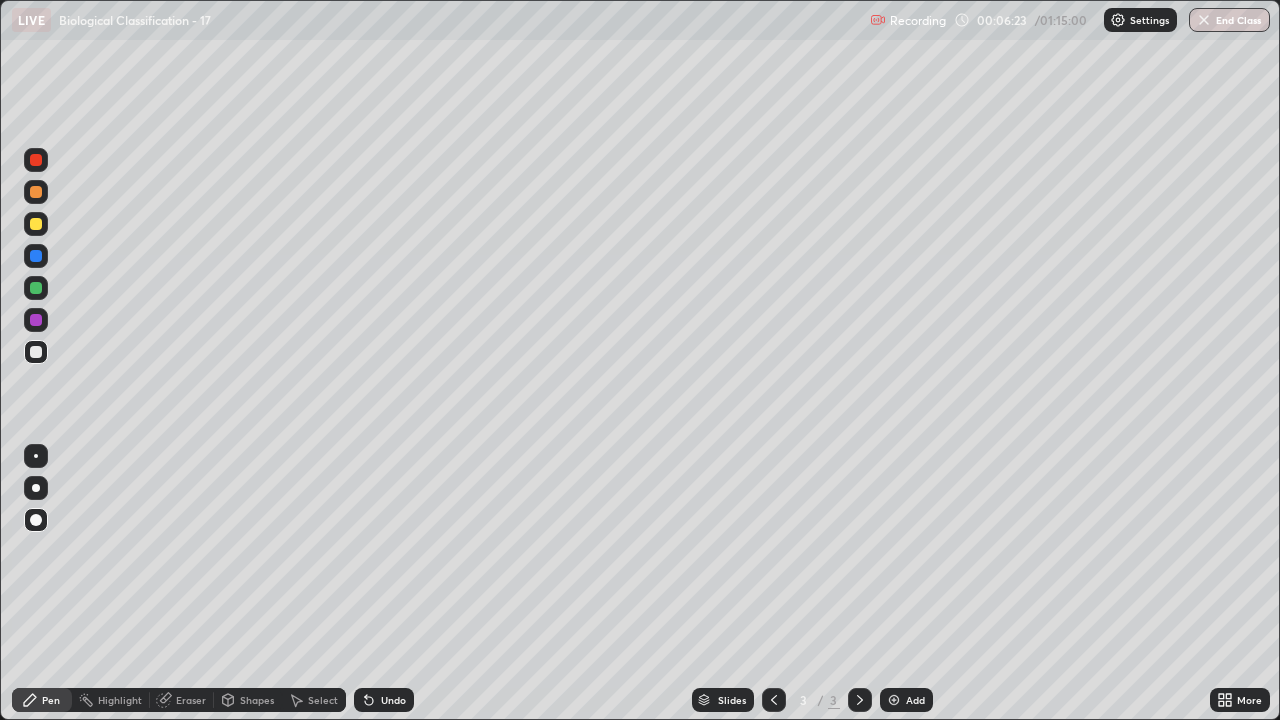 click 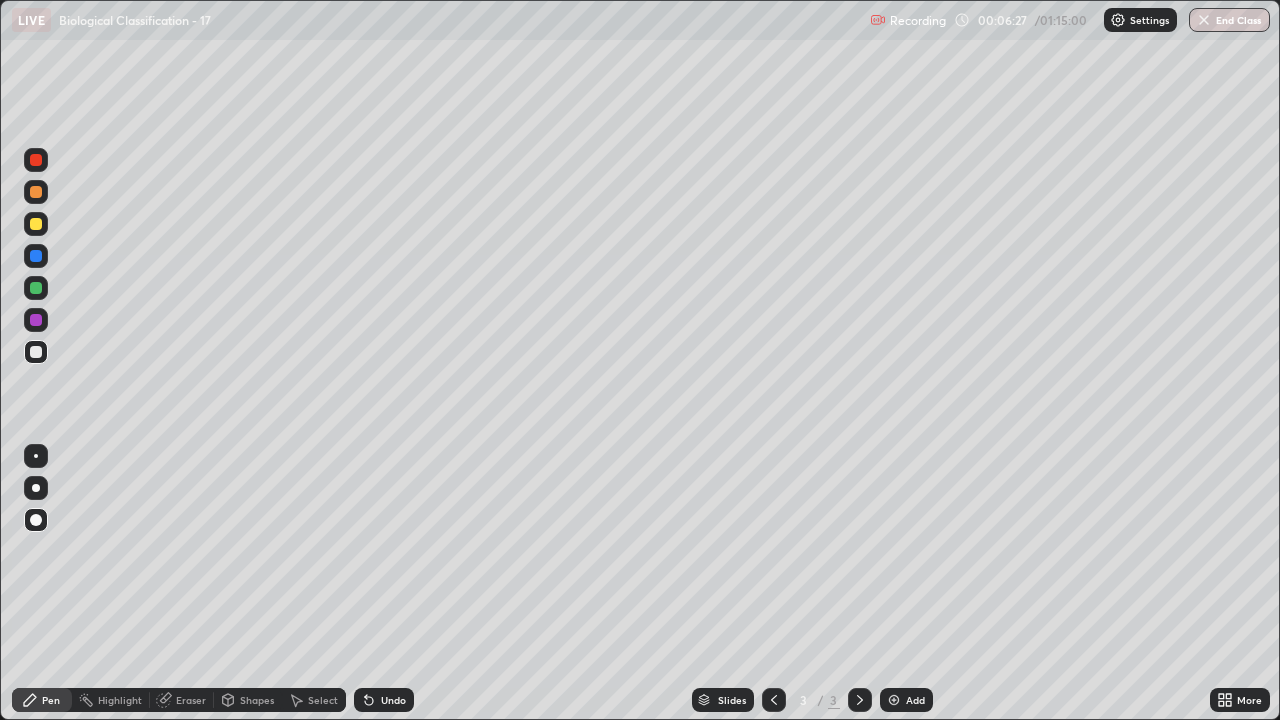 click on "Undo" at bounding box center (384, 700) 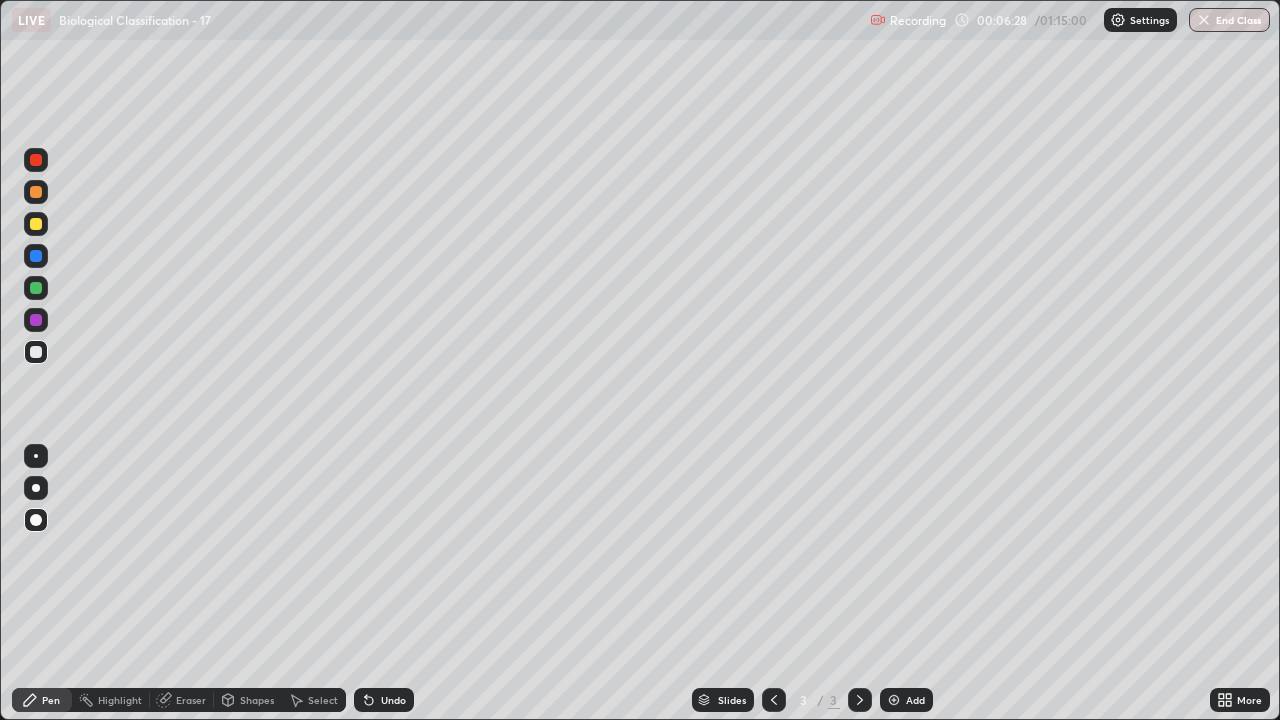 click at bounding box center [36, 288] 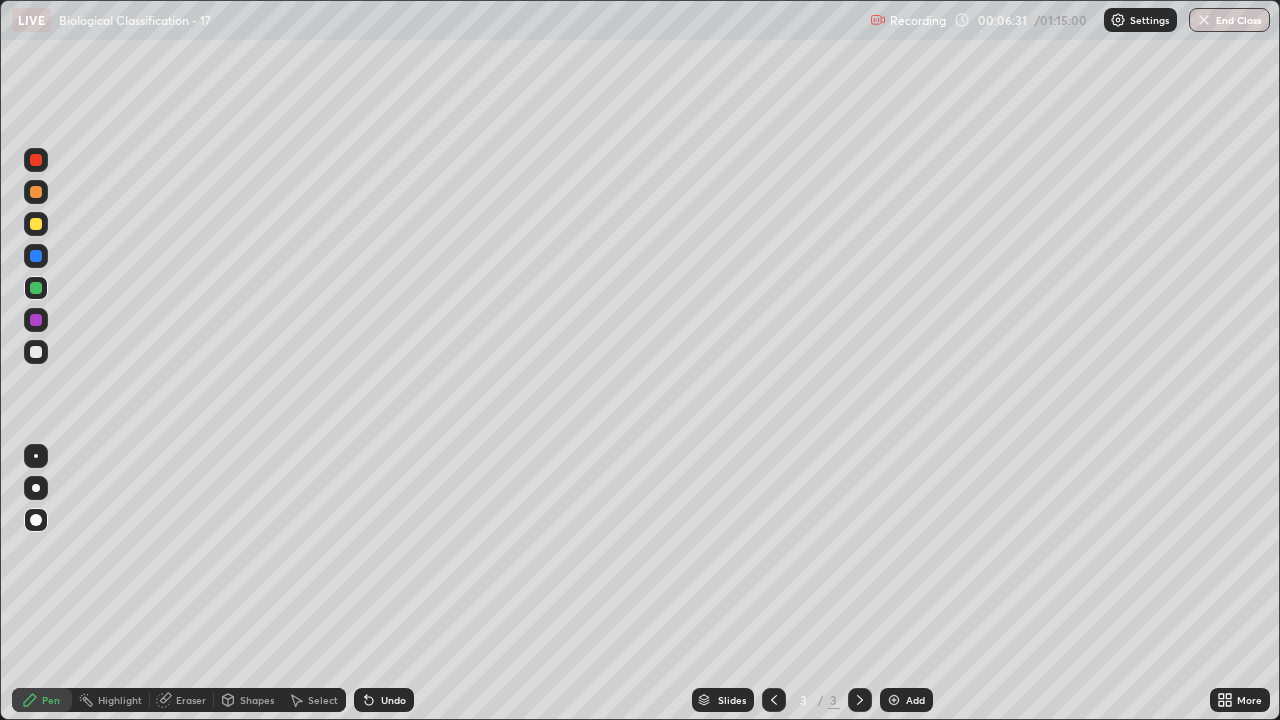 click at bounding box center [36, 352] 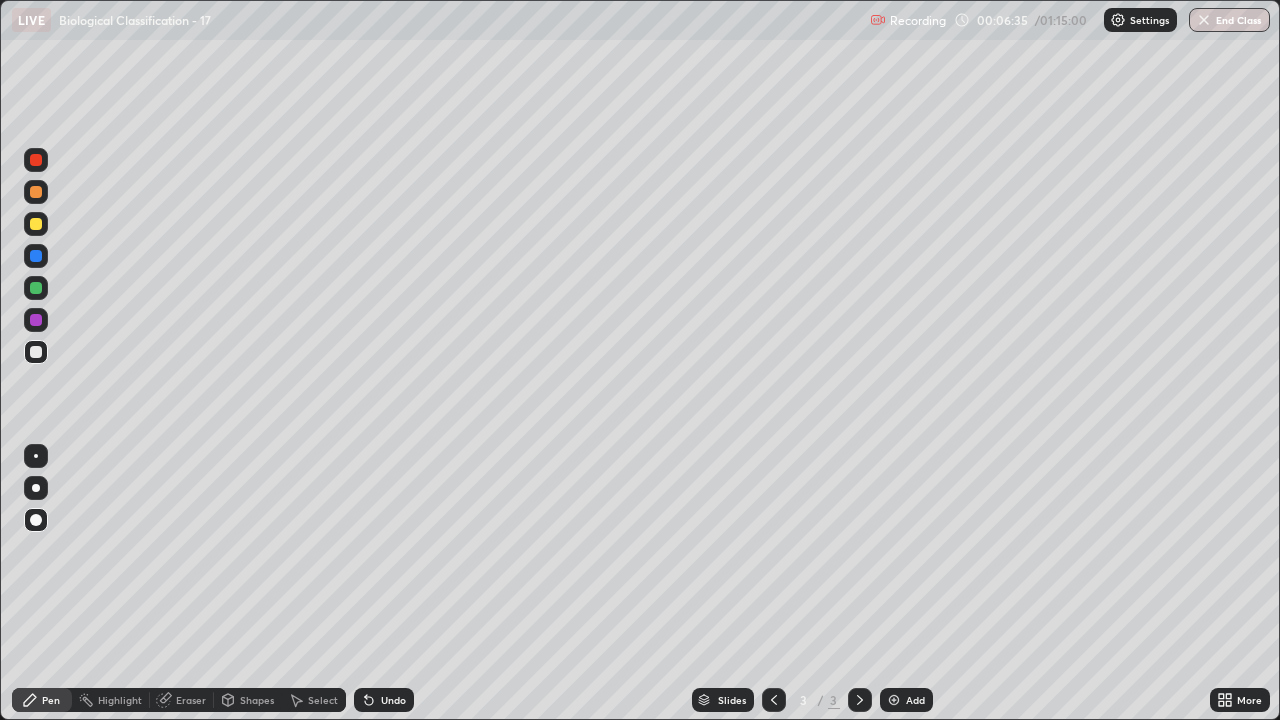 click at bounding box center [36, 352] 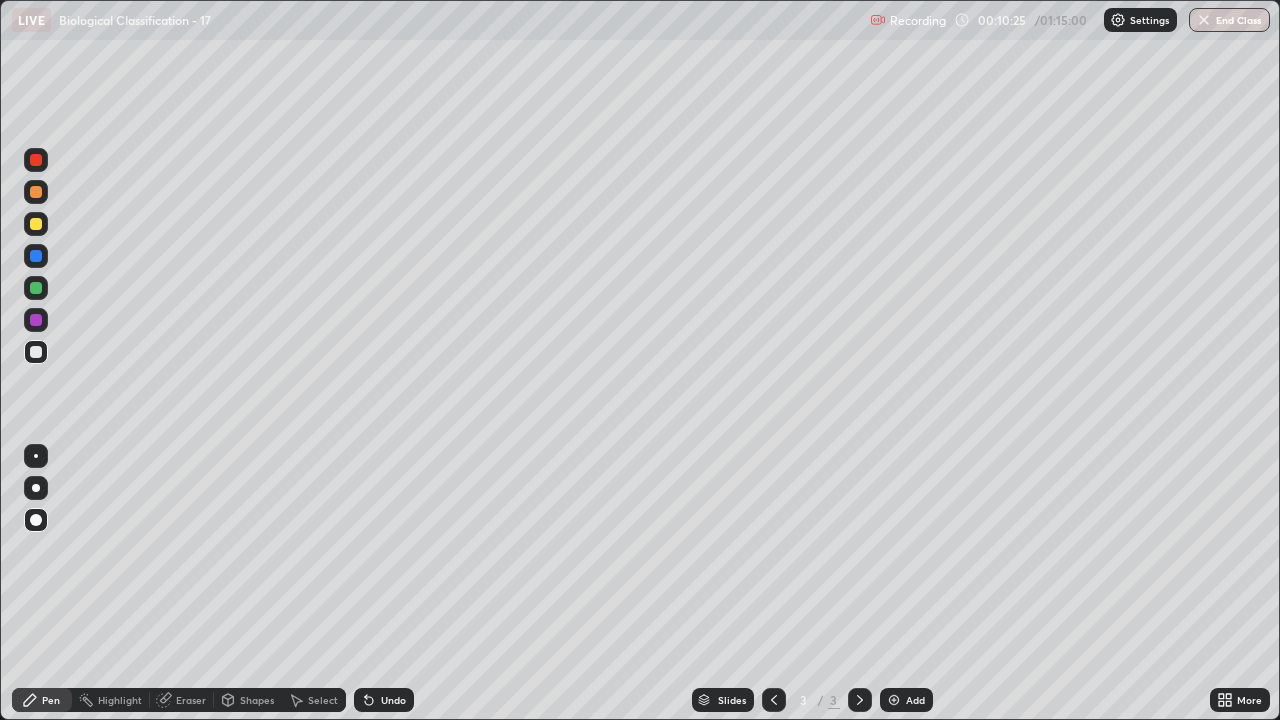 click at bounding box center (36, 224) 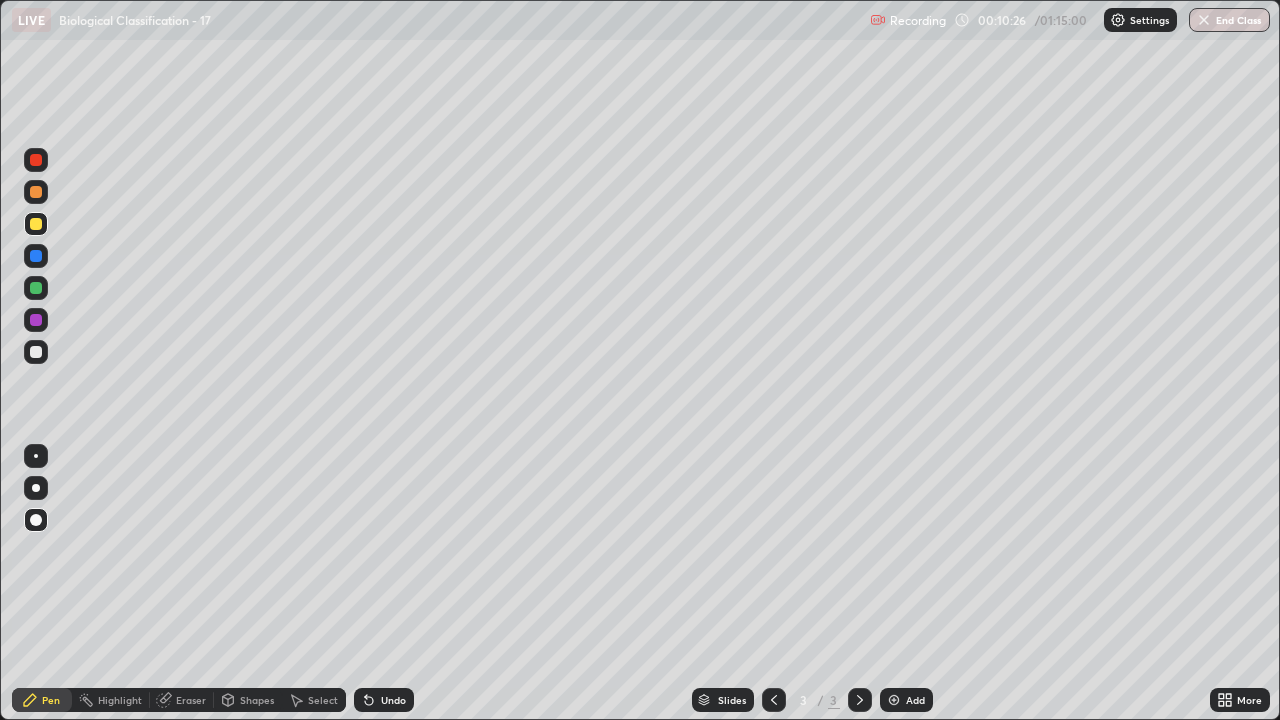 click at bounding box center [36, 192] 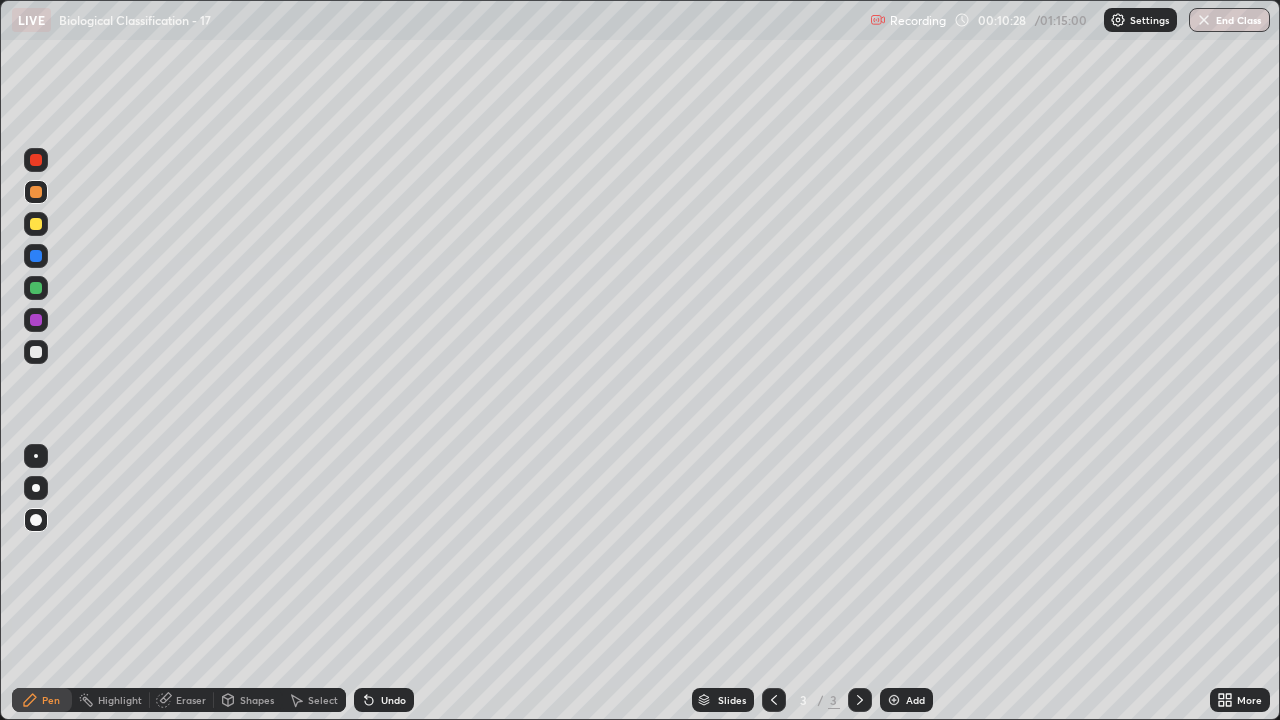 click at bounding box center [36, 256] 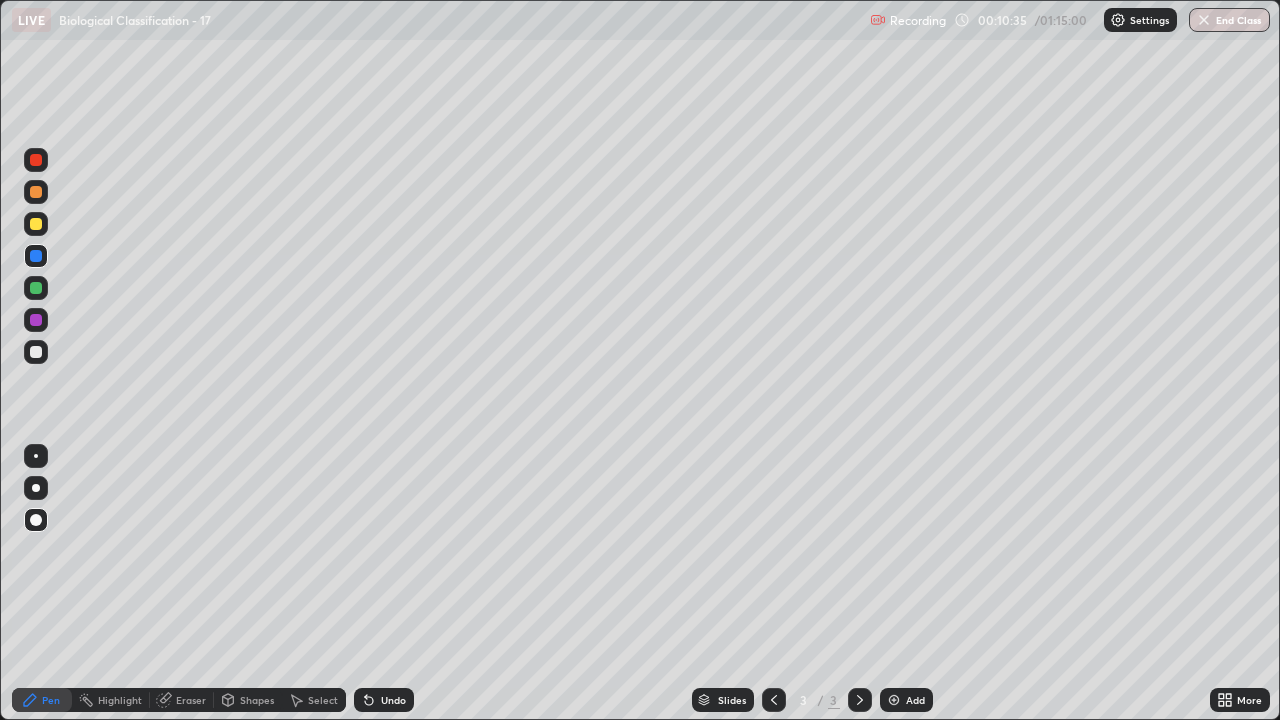click at bounding box center [36, 352] 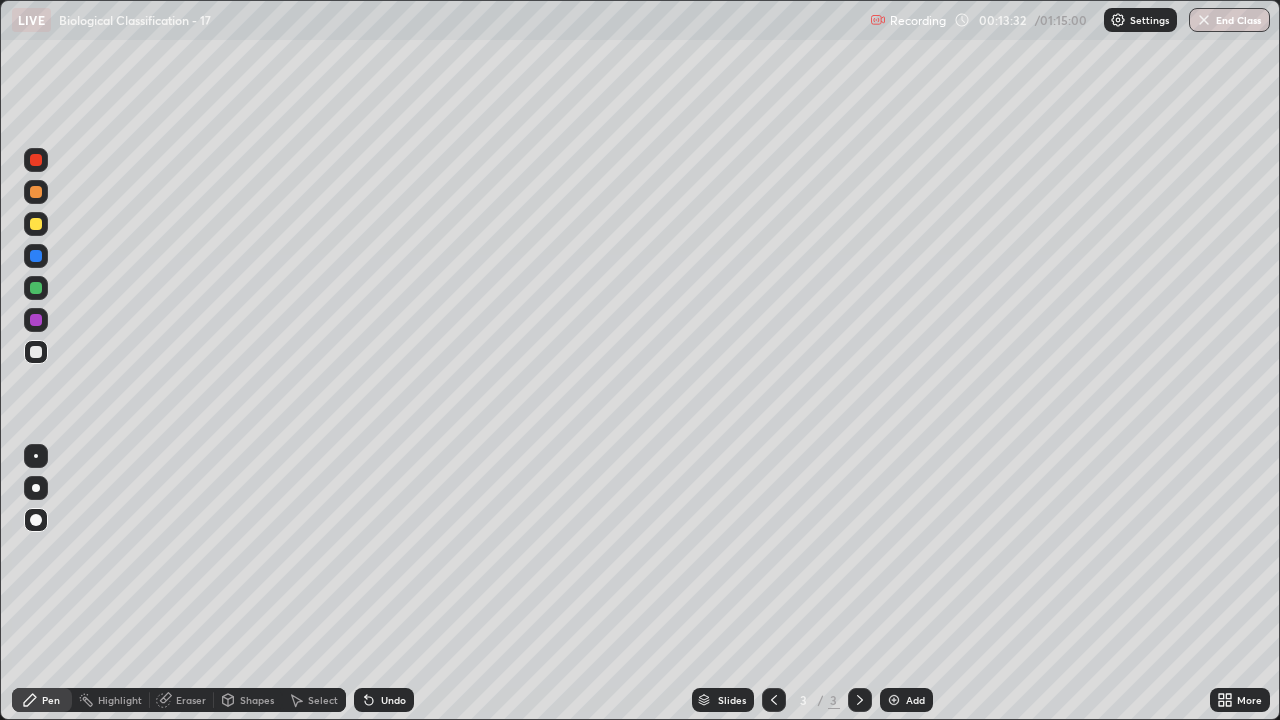 click on "Add" at bounding box center [915, 700] 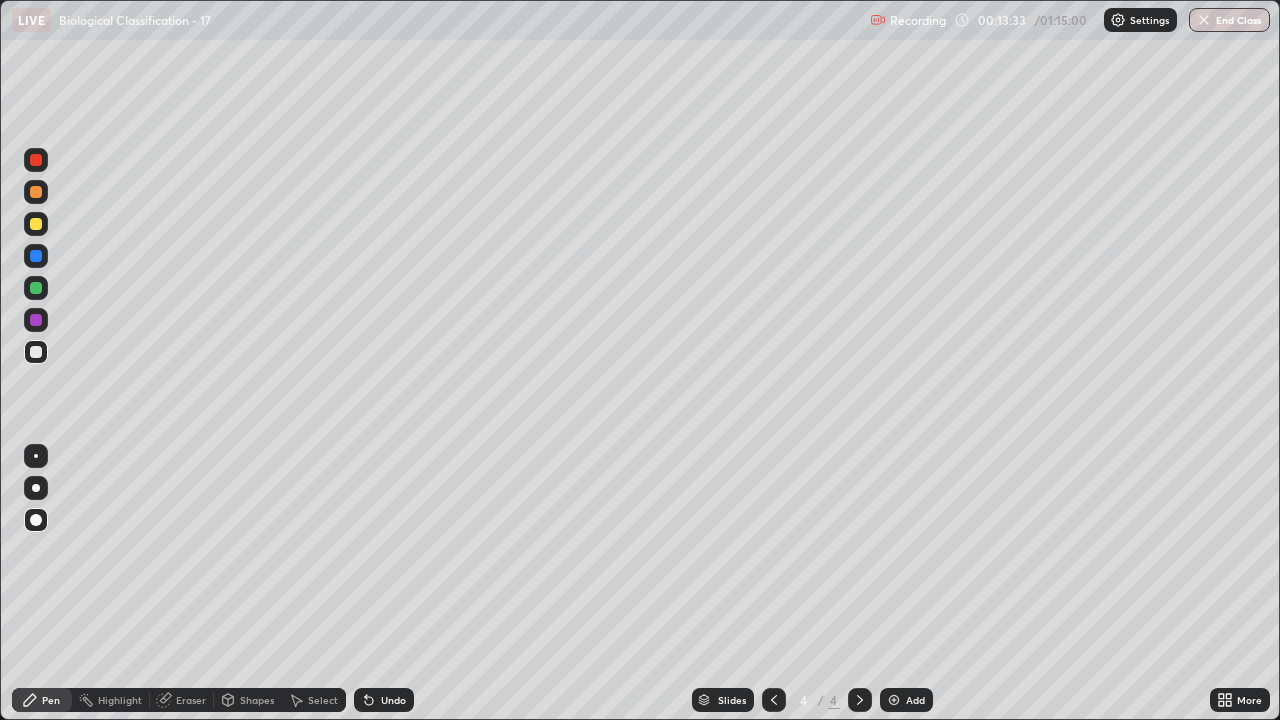 click at bounding box center (36, 352) 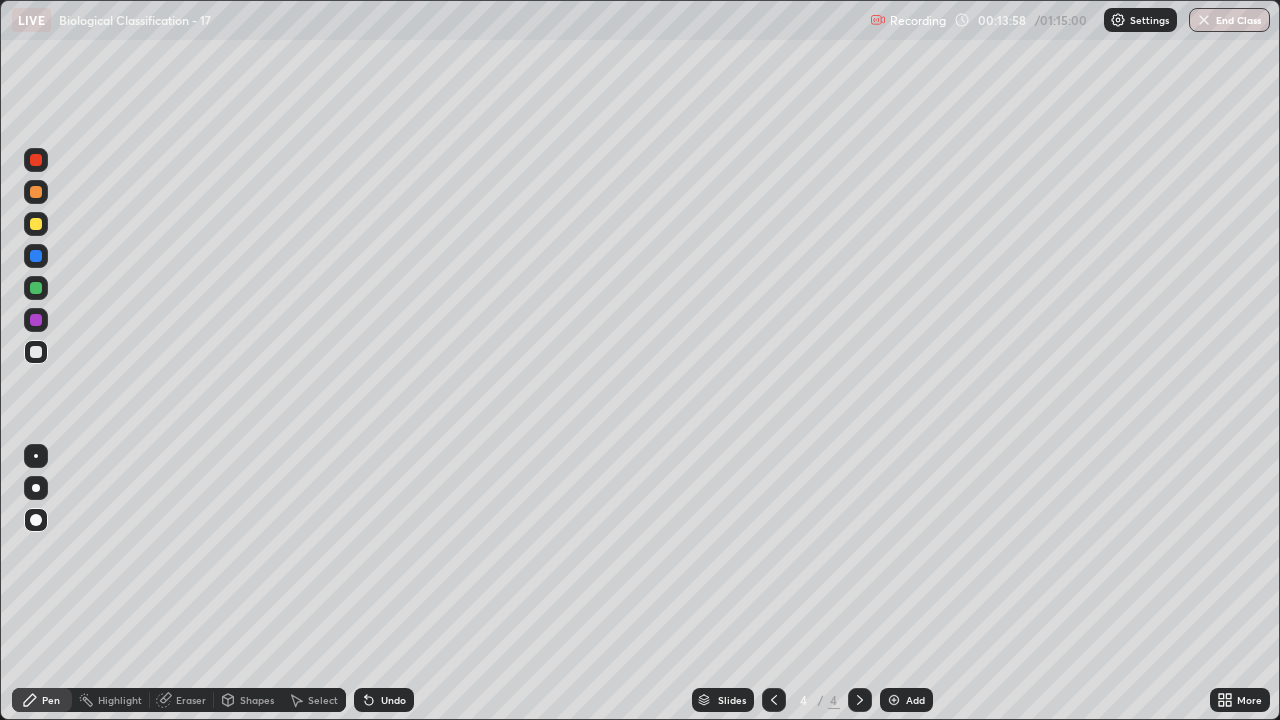 click at bounding box center (36, 192) 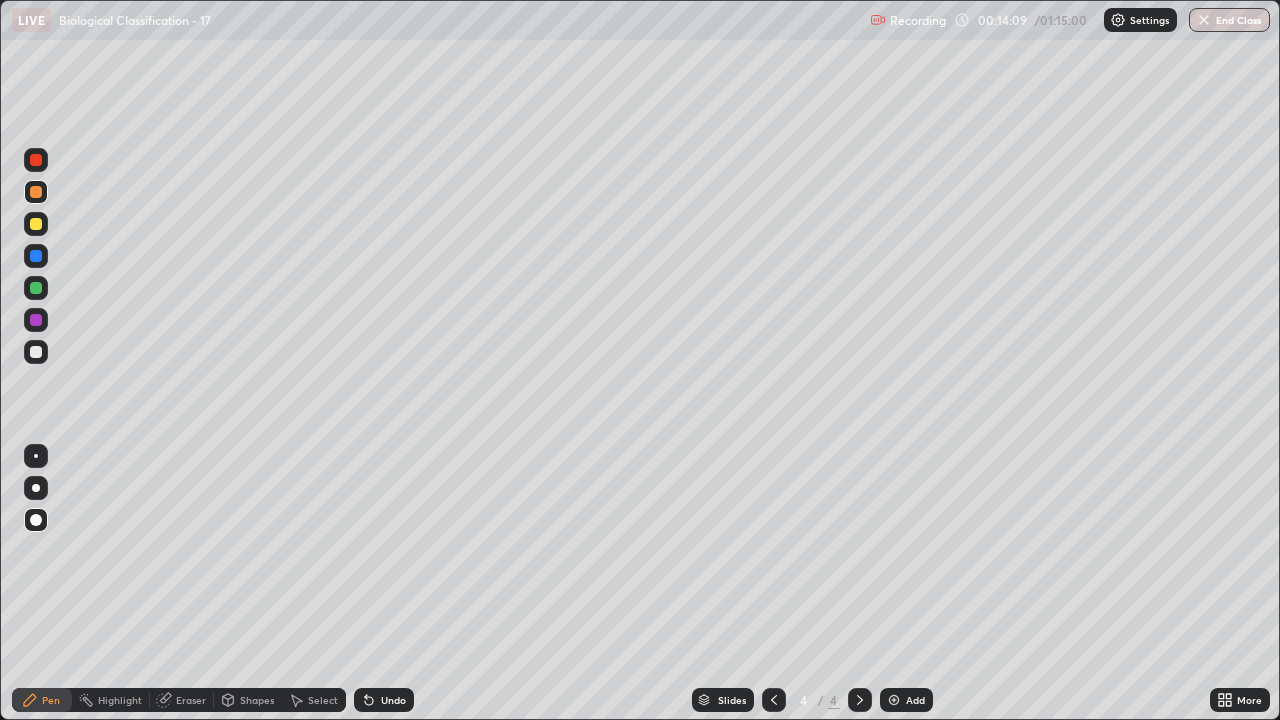 click at bounding box center (36, 352) 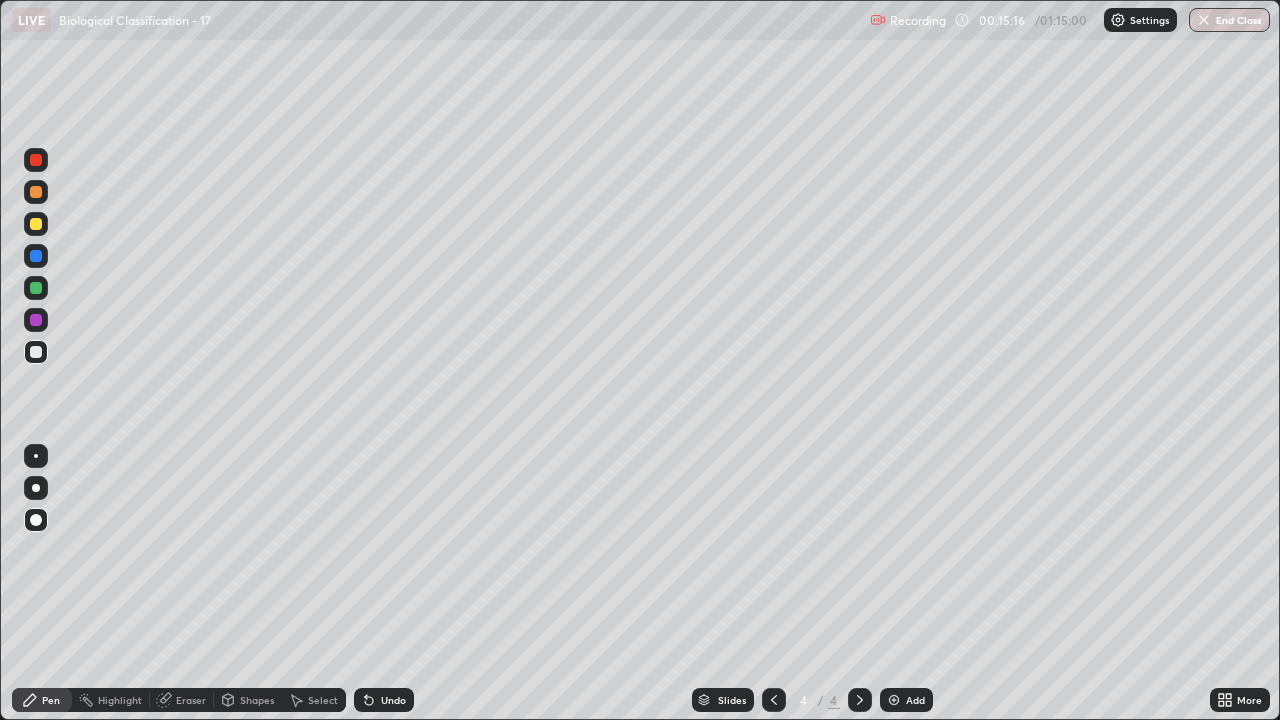 click at bounding box center (36, 352) 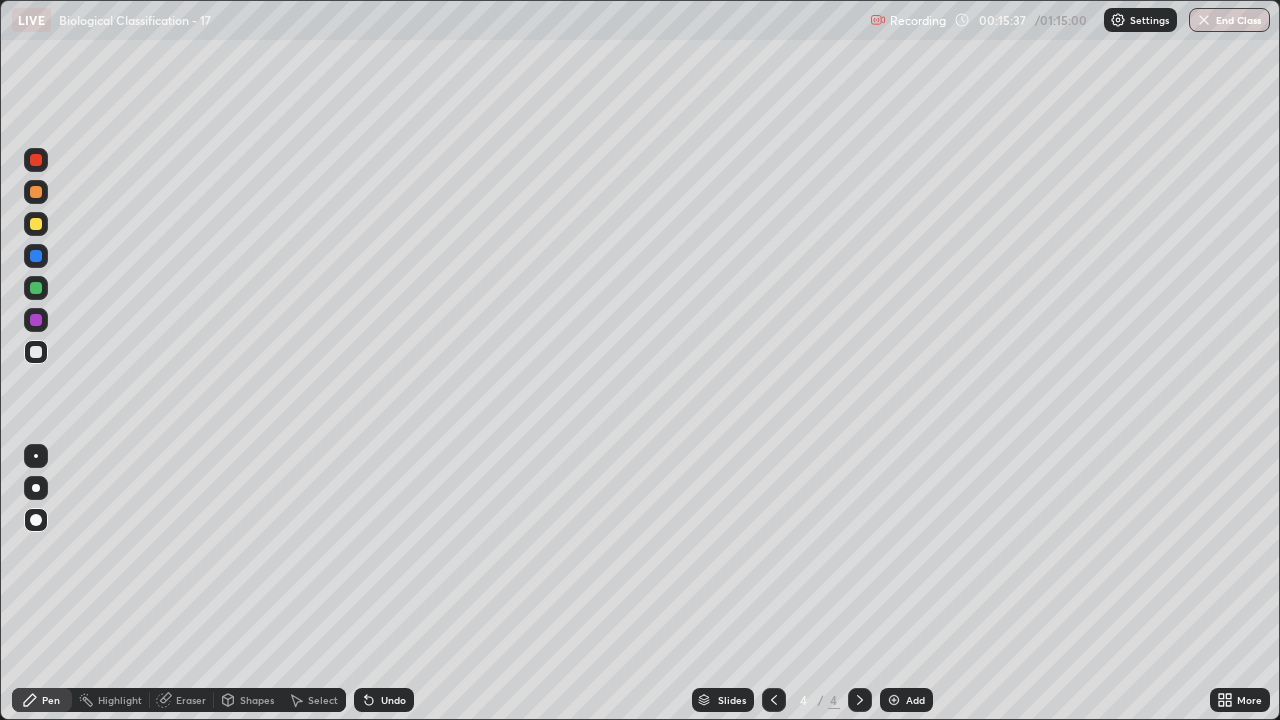 click 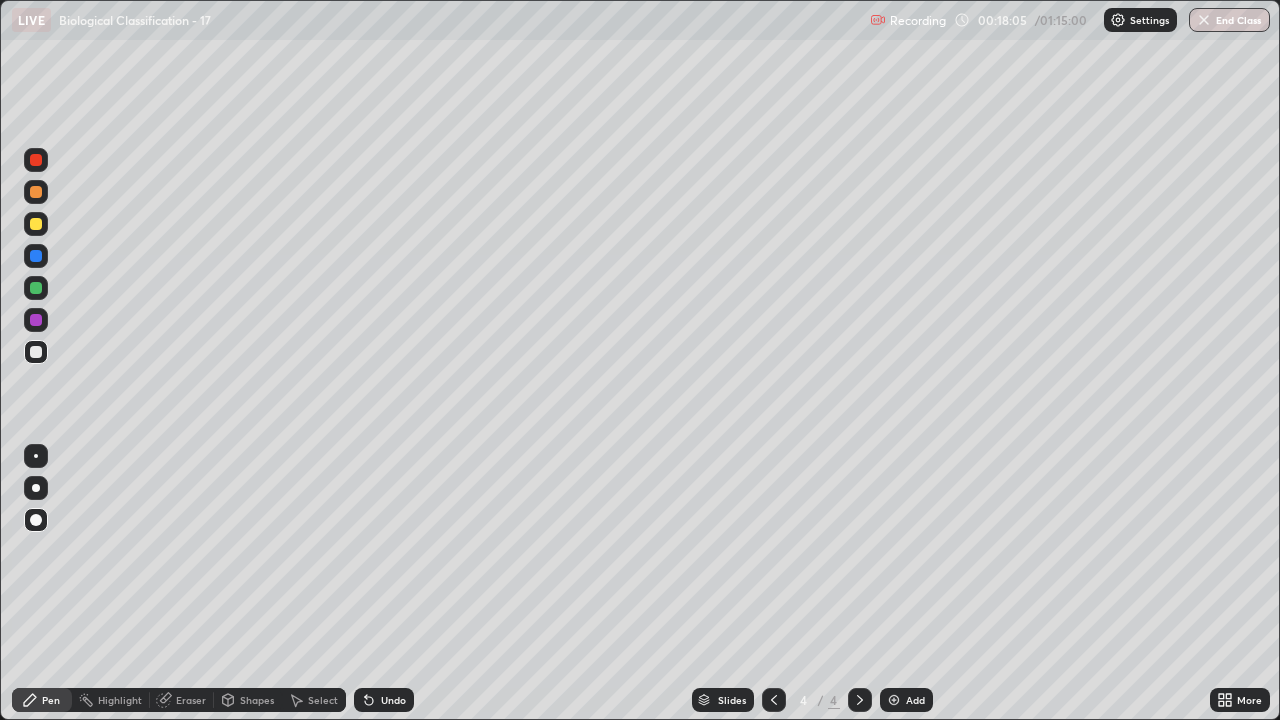 click at bounding box center (36, 224) 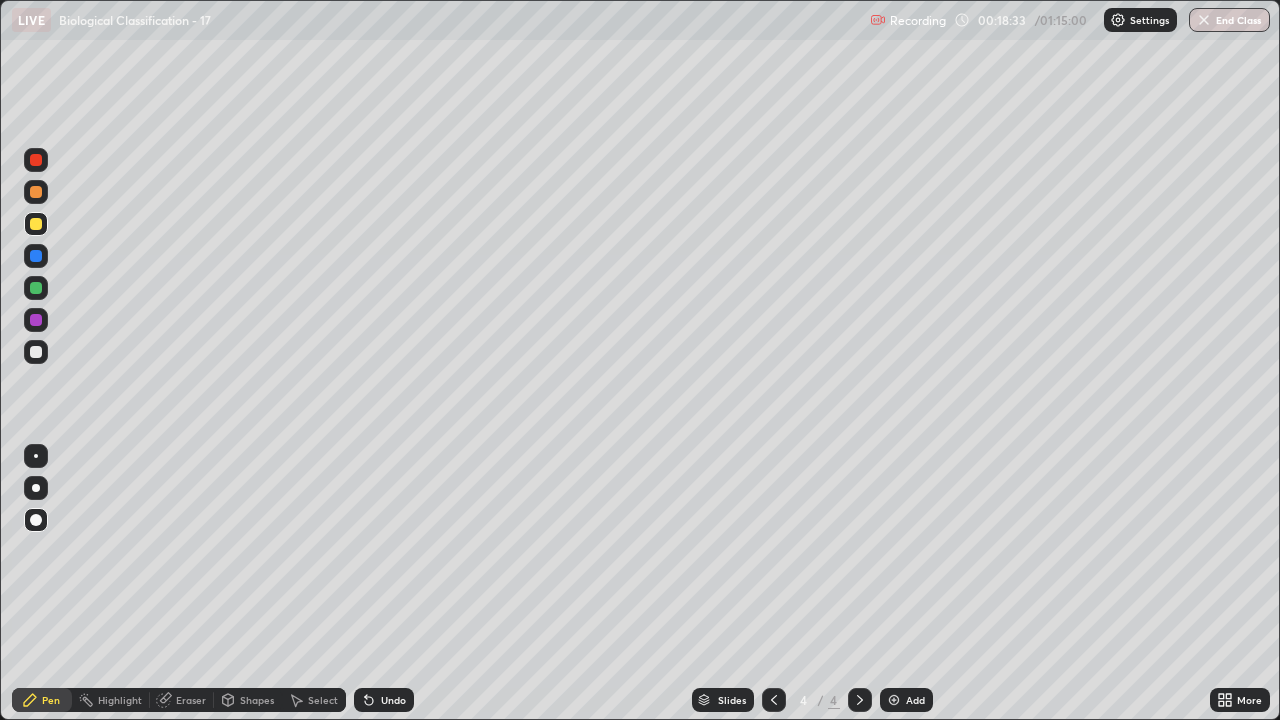click at bounding box center [36, 352] 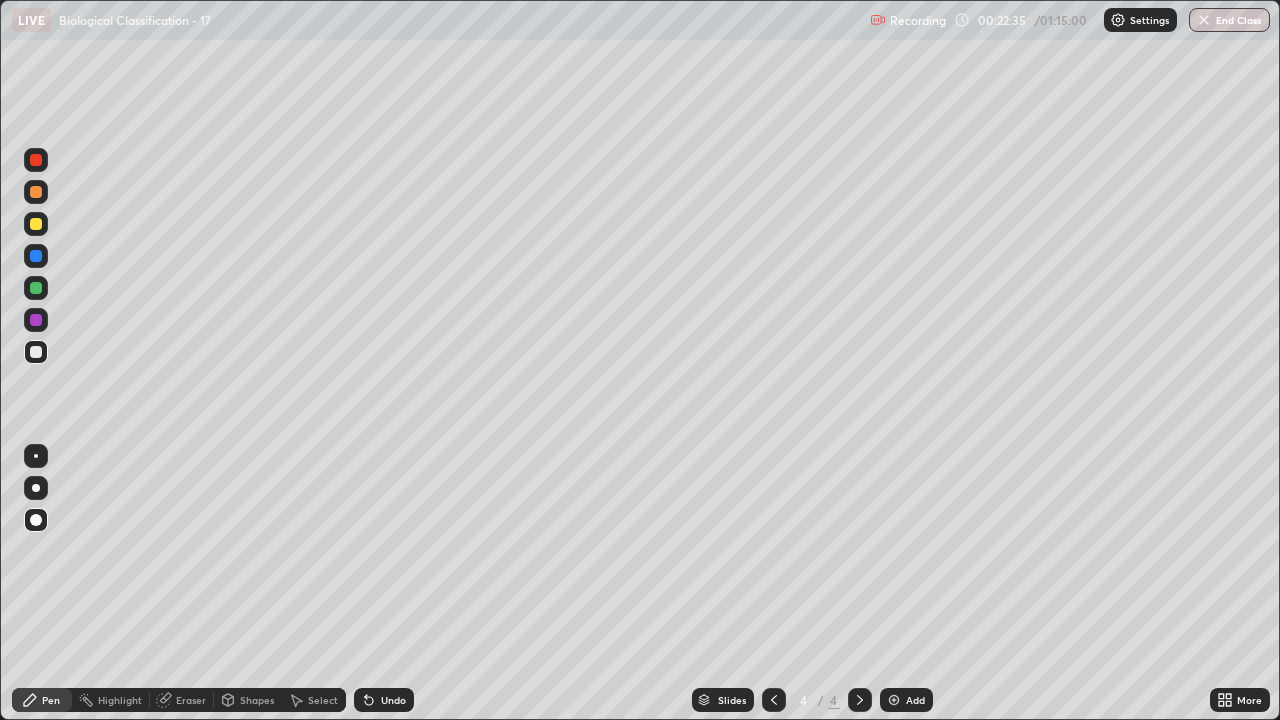 click on "Add" at bounding box center [906, 700] 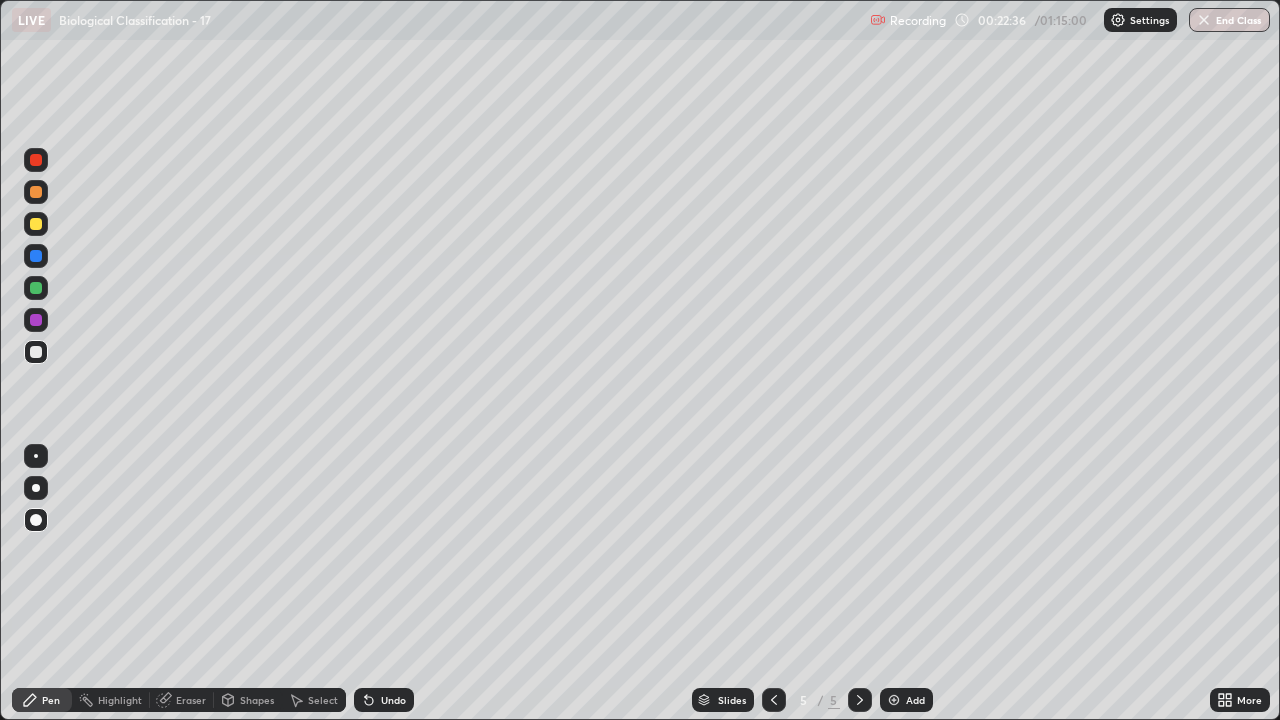 click at bounding box center [36, 256] 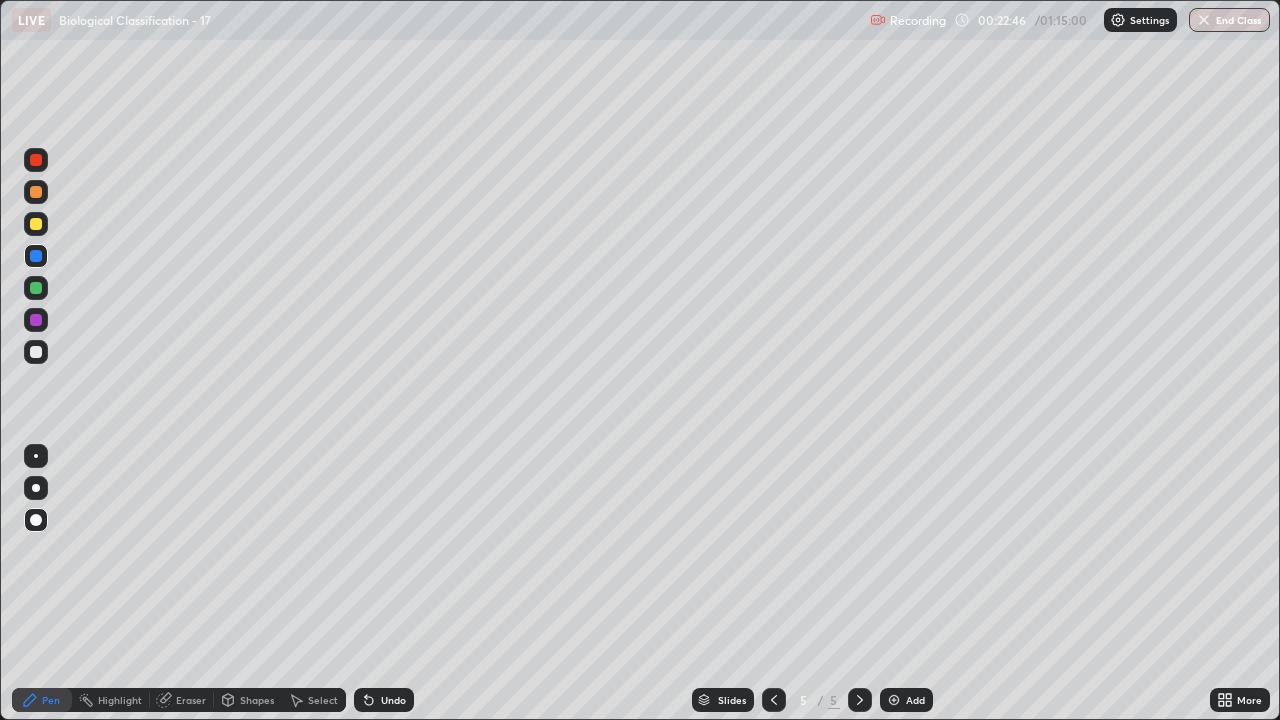 click at bounding box center [36, 352] 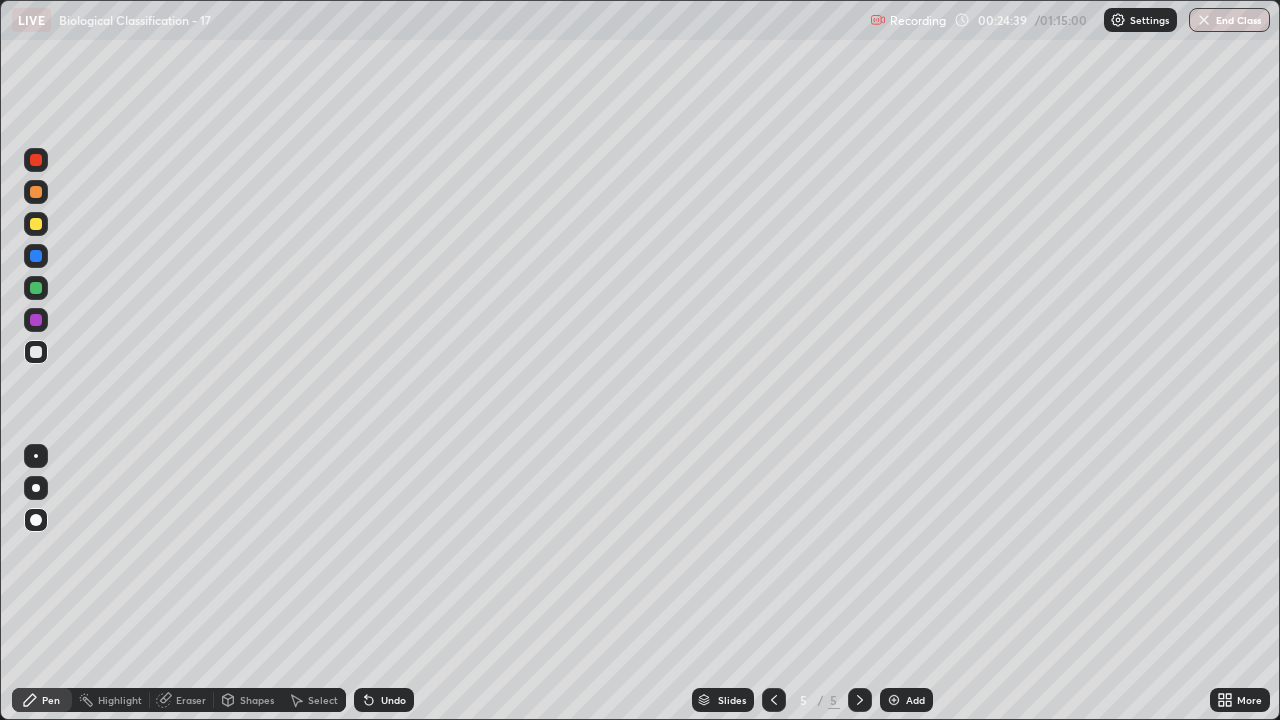 click at bounding box center [36, 192] 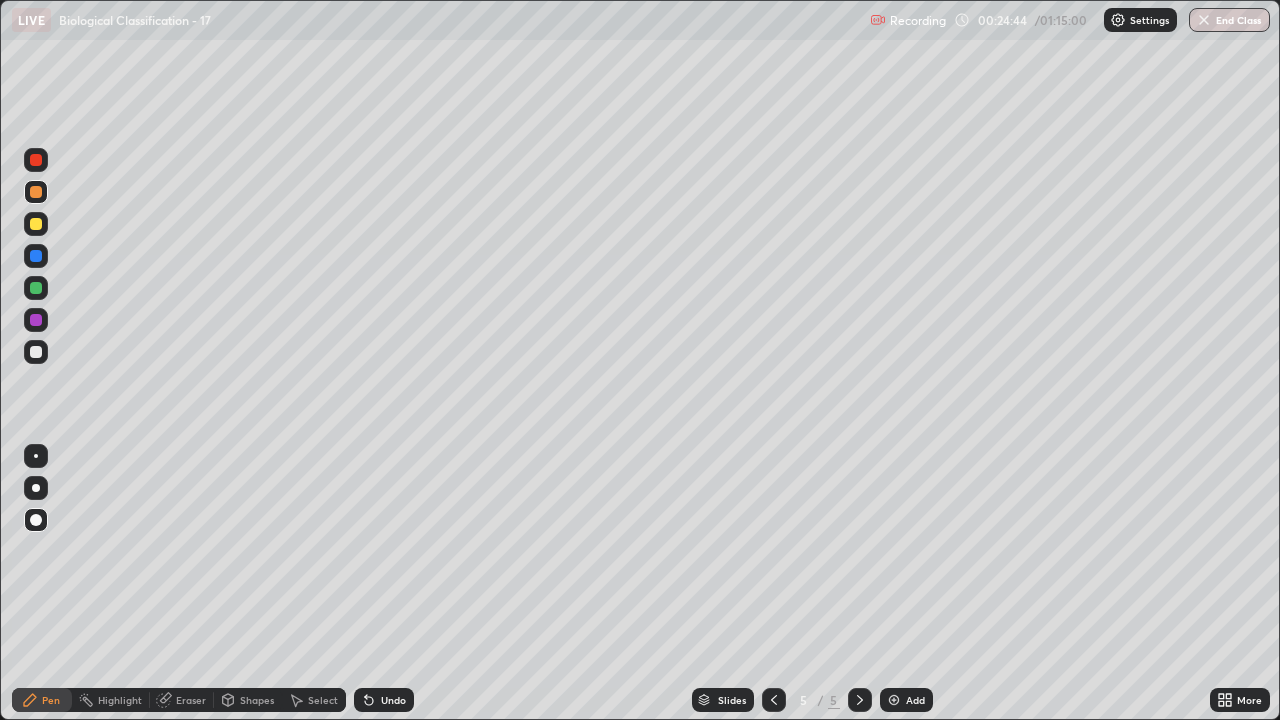 click at bounding box center [36, 352] 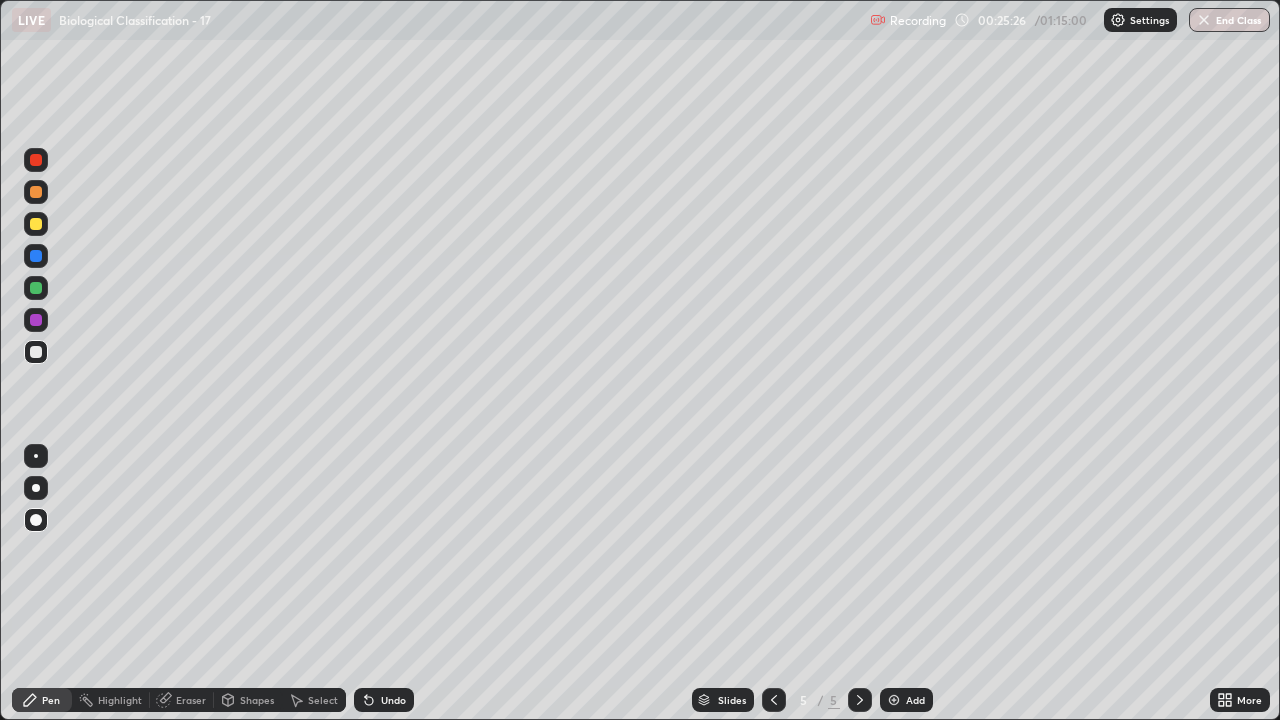 click at bounding box center [36, 224] 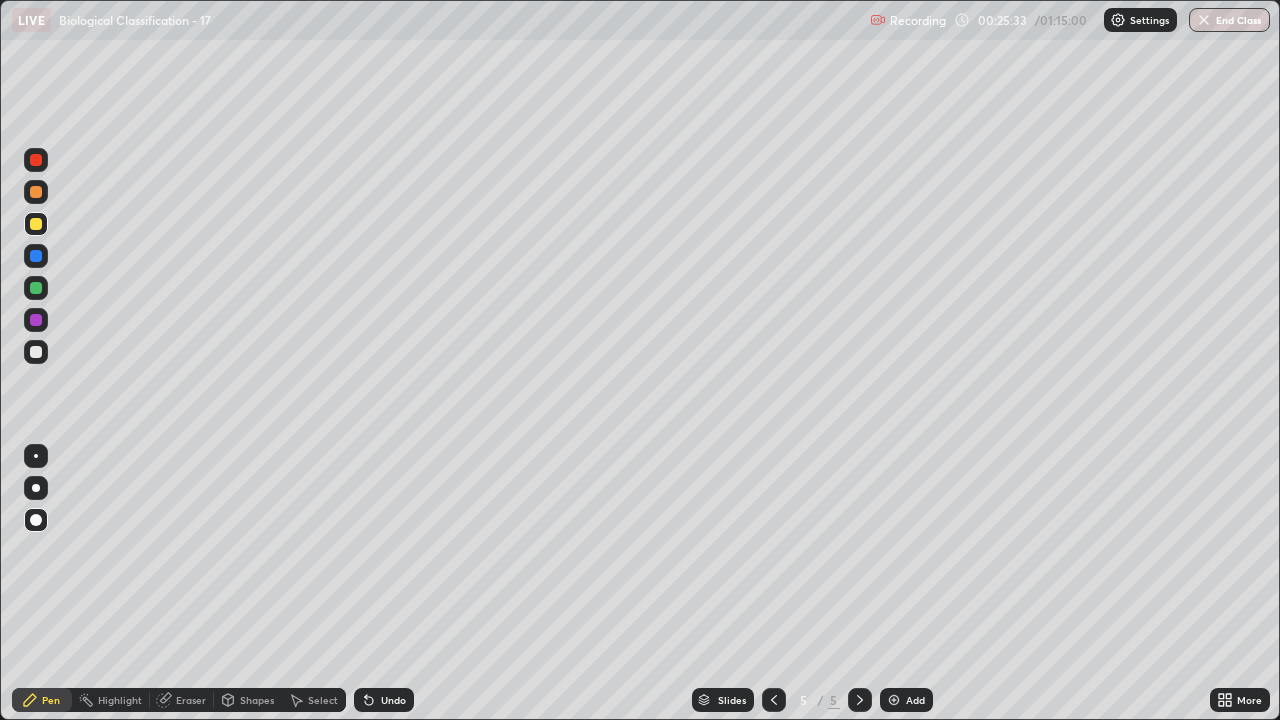 click at bounding box center [36, 352] 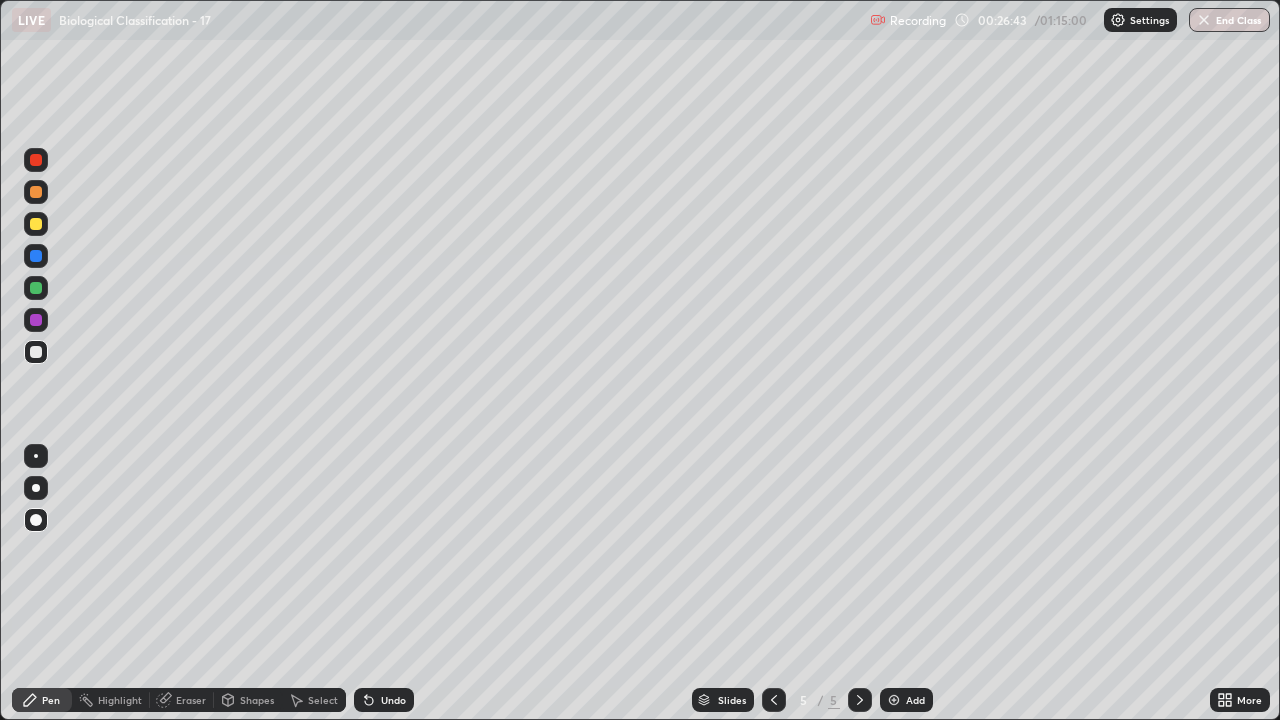 click at bounding box center (36, 192) 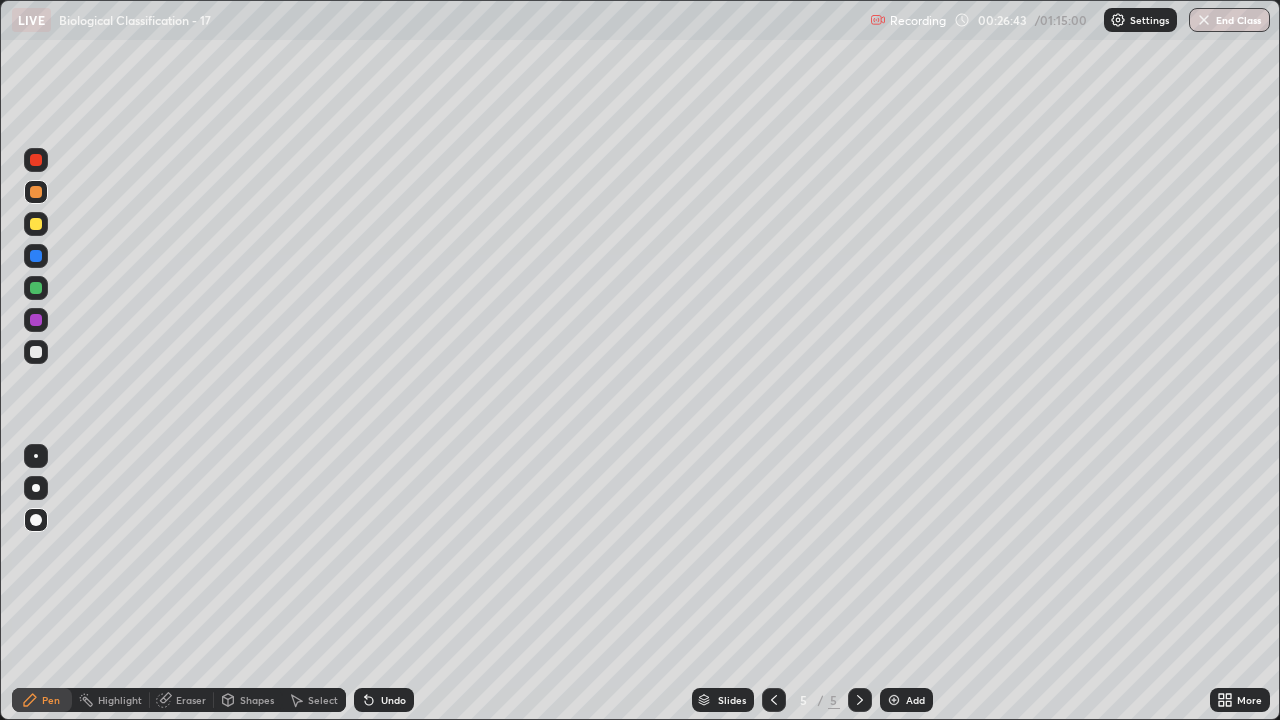 click at bounding box center (36, 320) 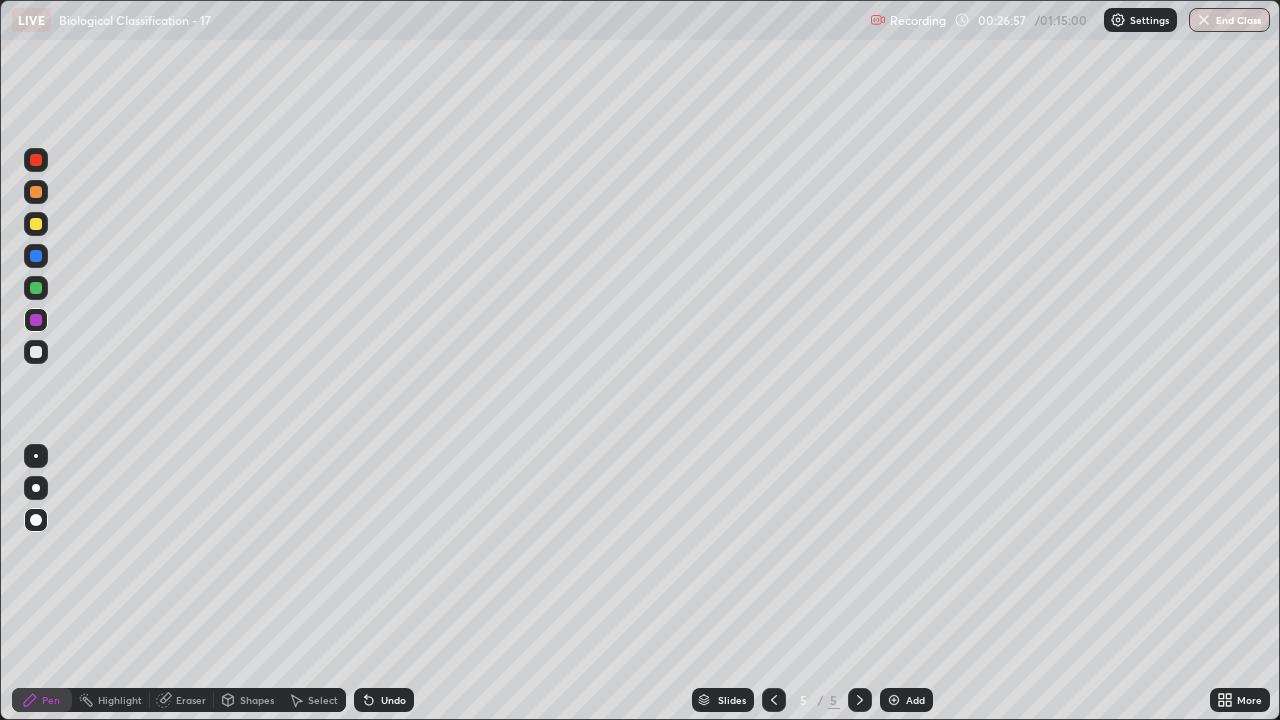 click at bounding box center [36, 352] 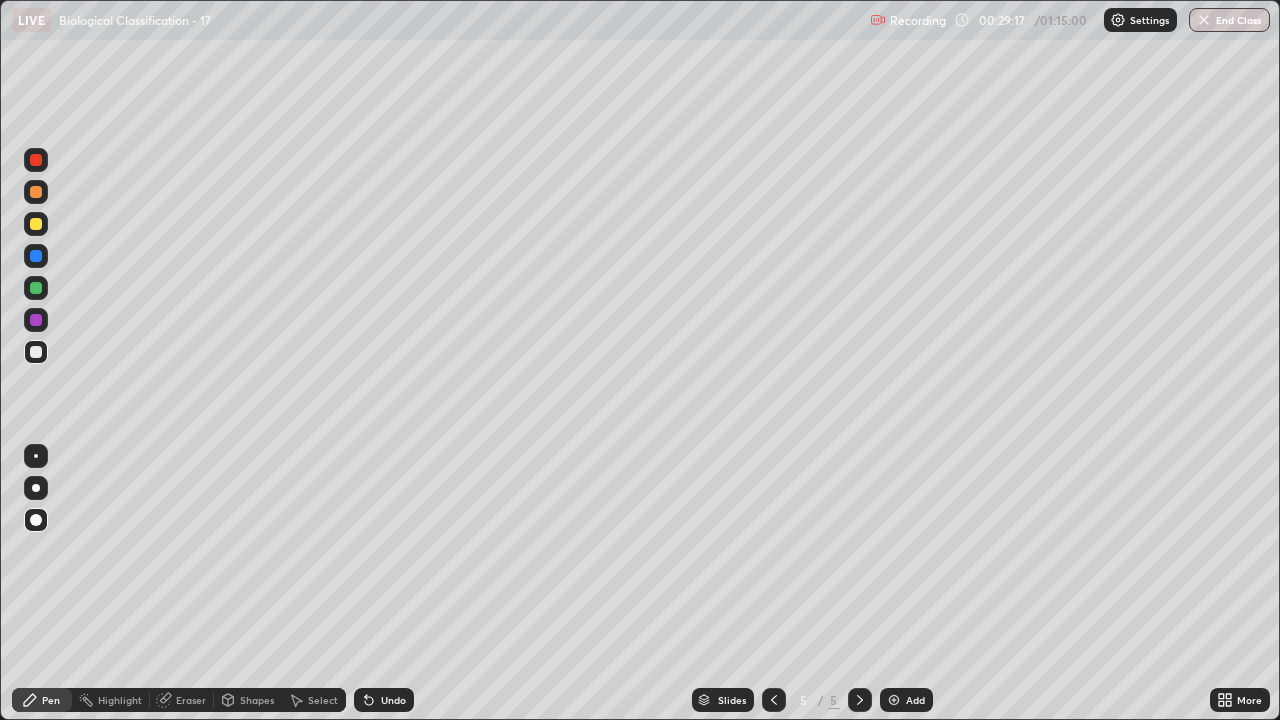 click at bounding box center [894, 700] 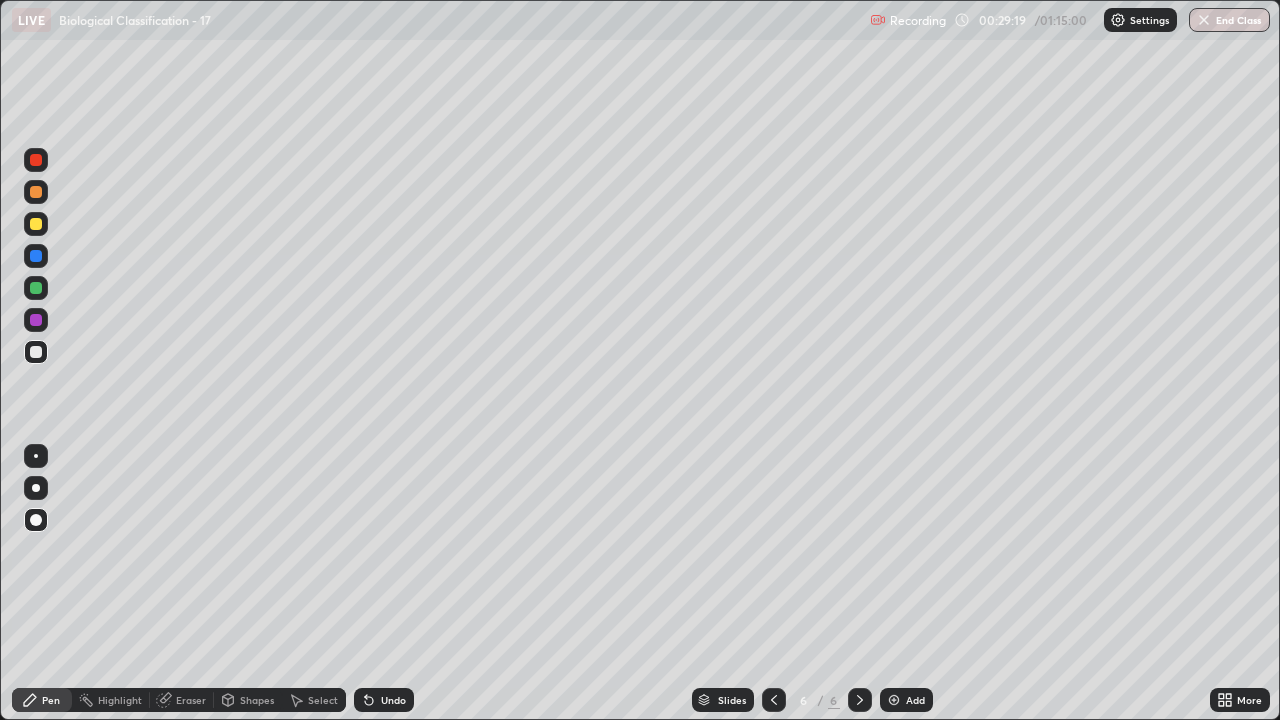 click at bounding box center [36, 288] 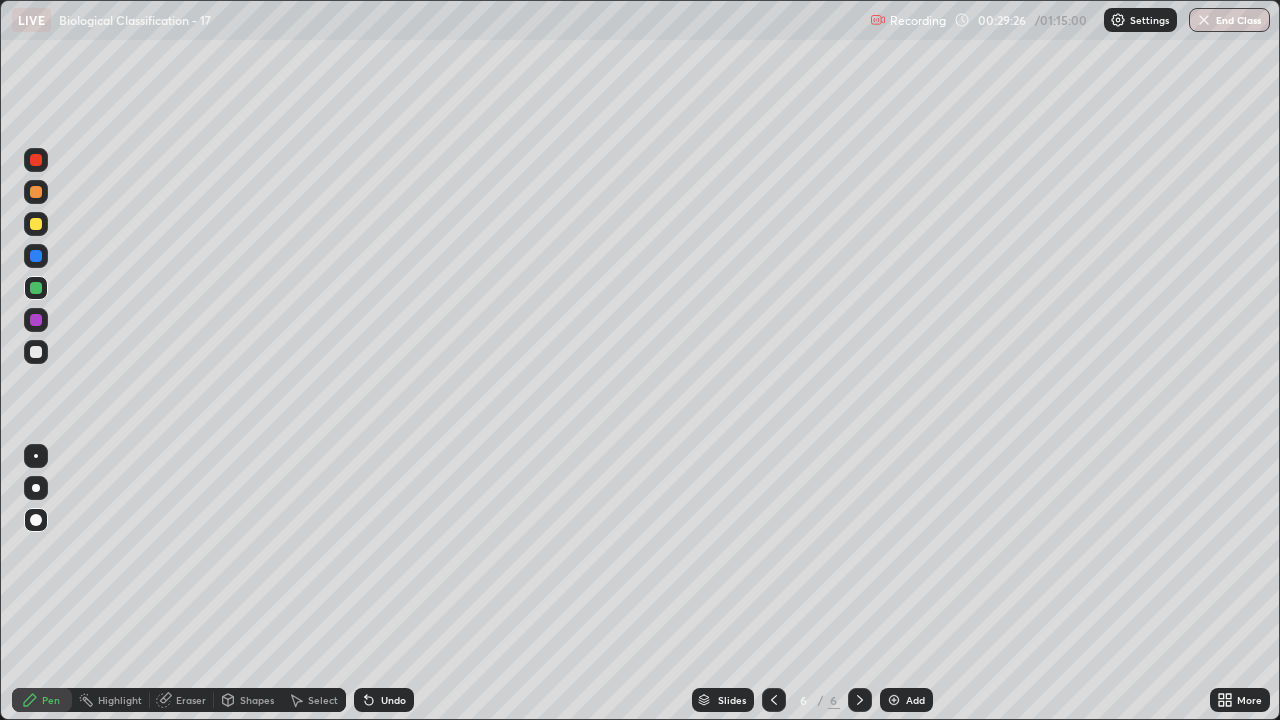 click at bounding box center (36, 352) 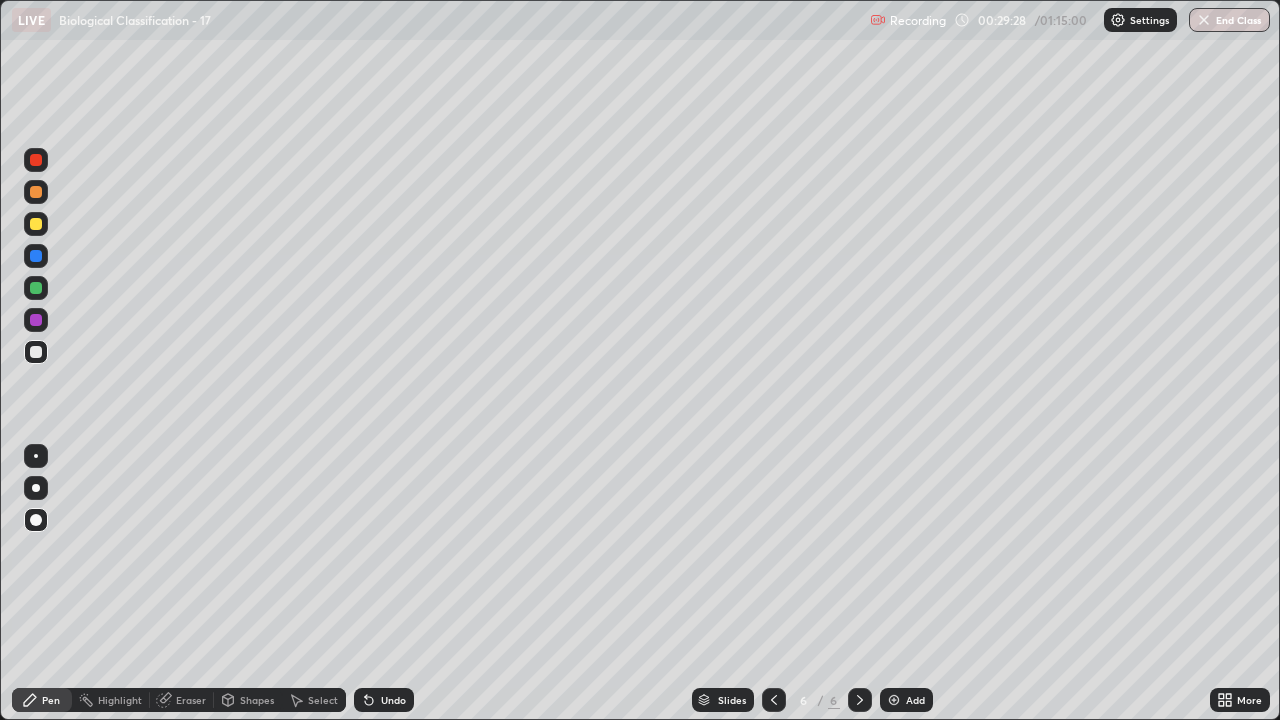 click at bounding box center [36, 352] 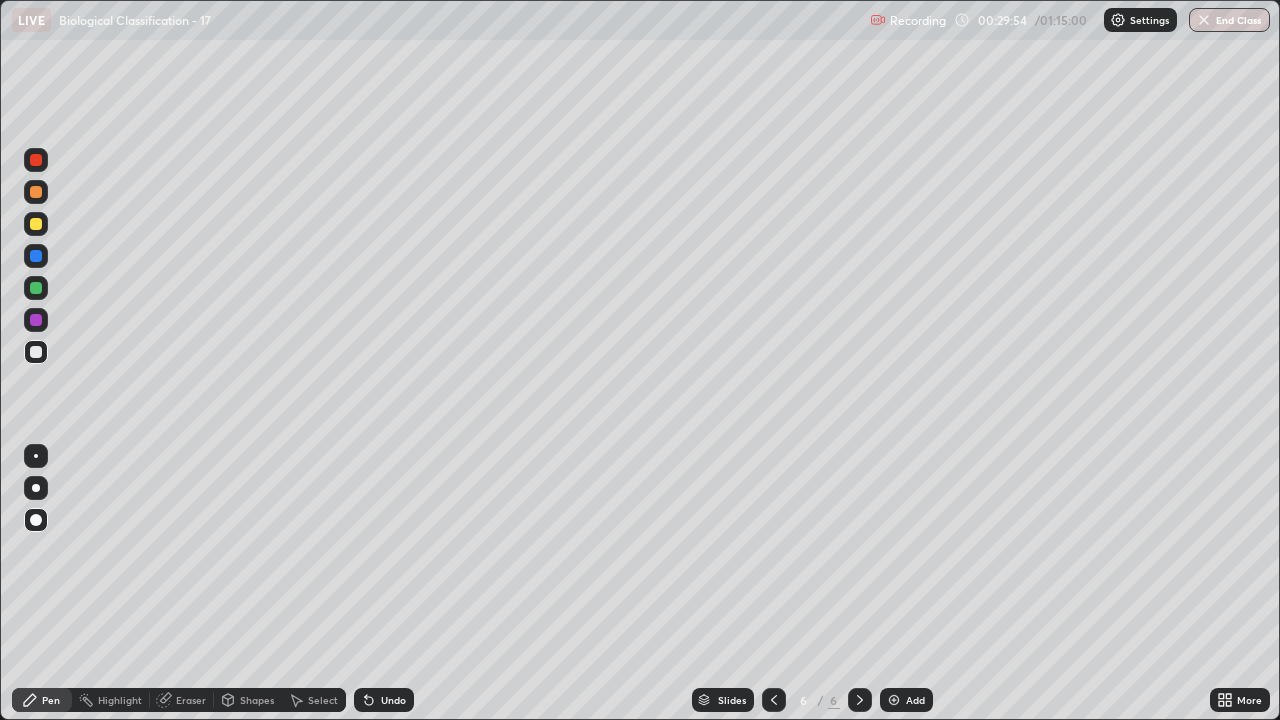 click at bounding box center [36, 256] 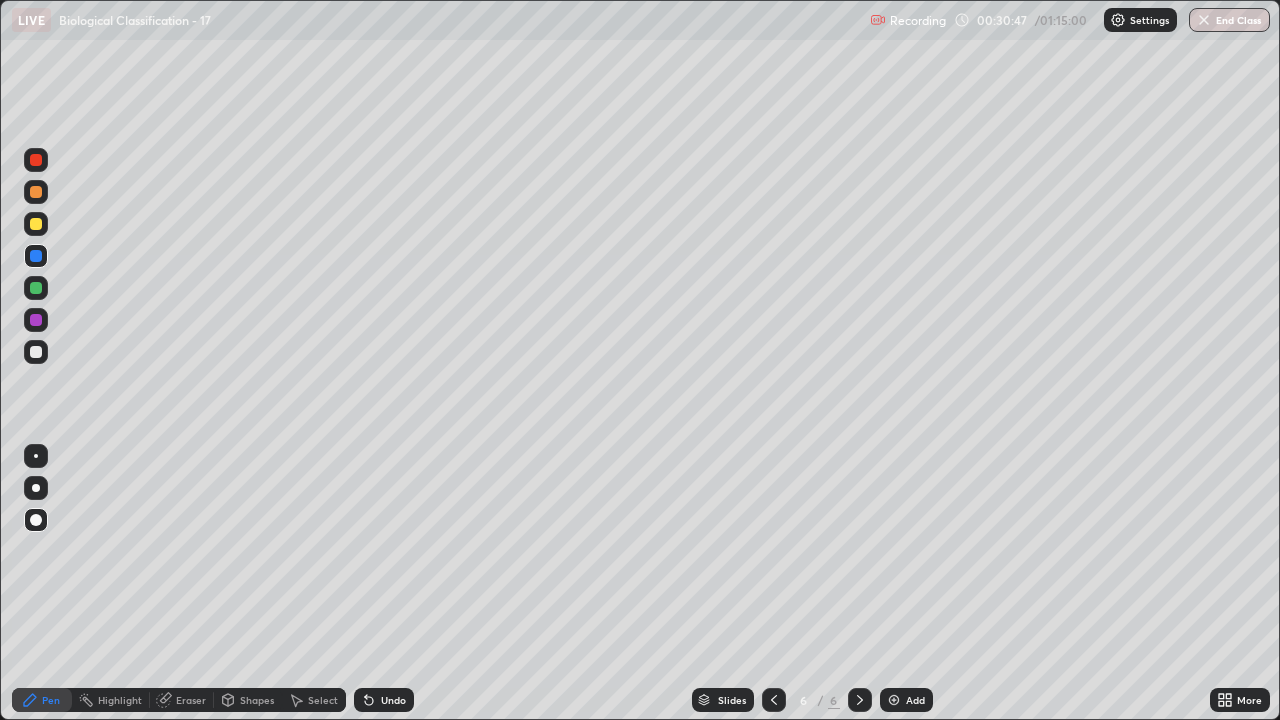 click at bounding box center (36, 352) 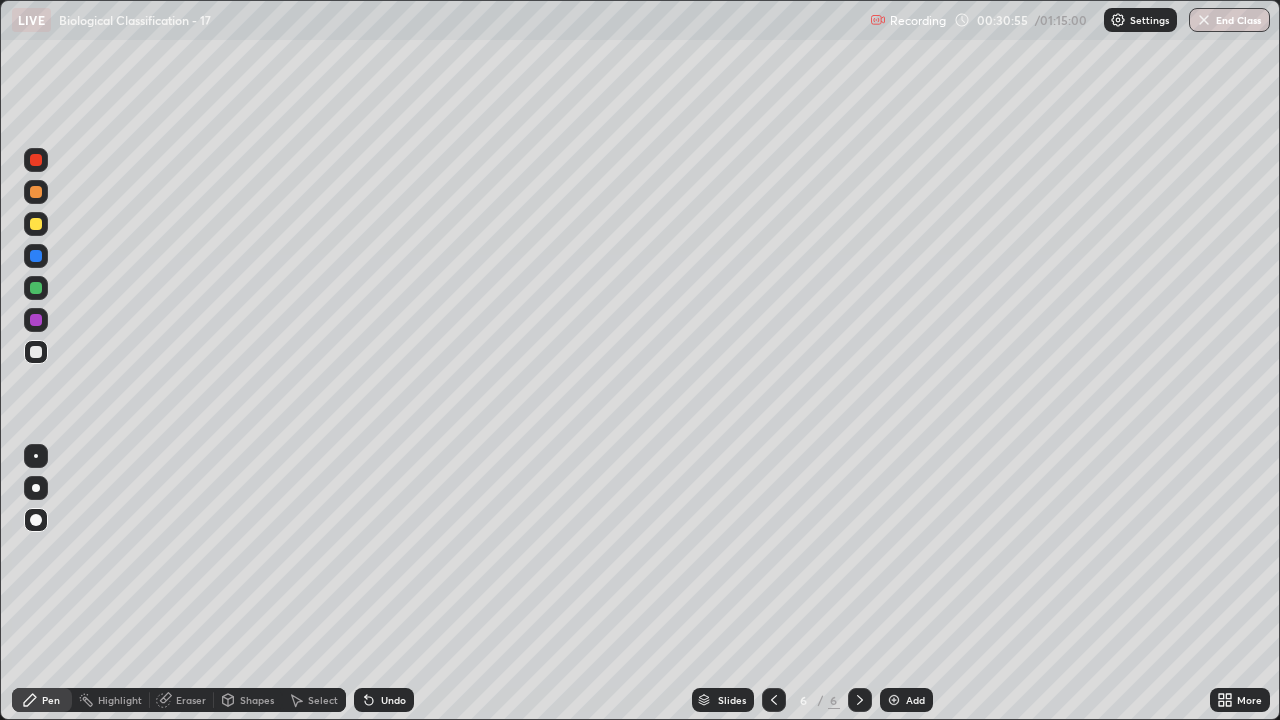 click at bounding box center [36, 320] 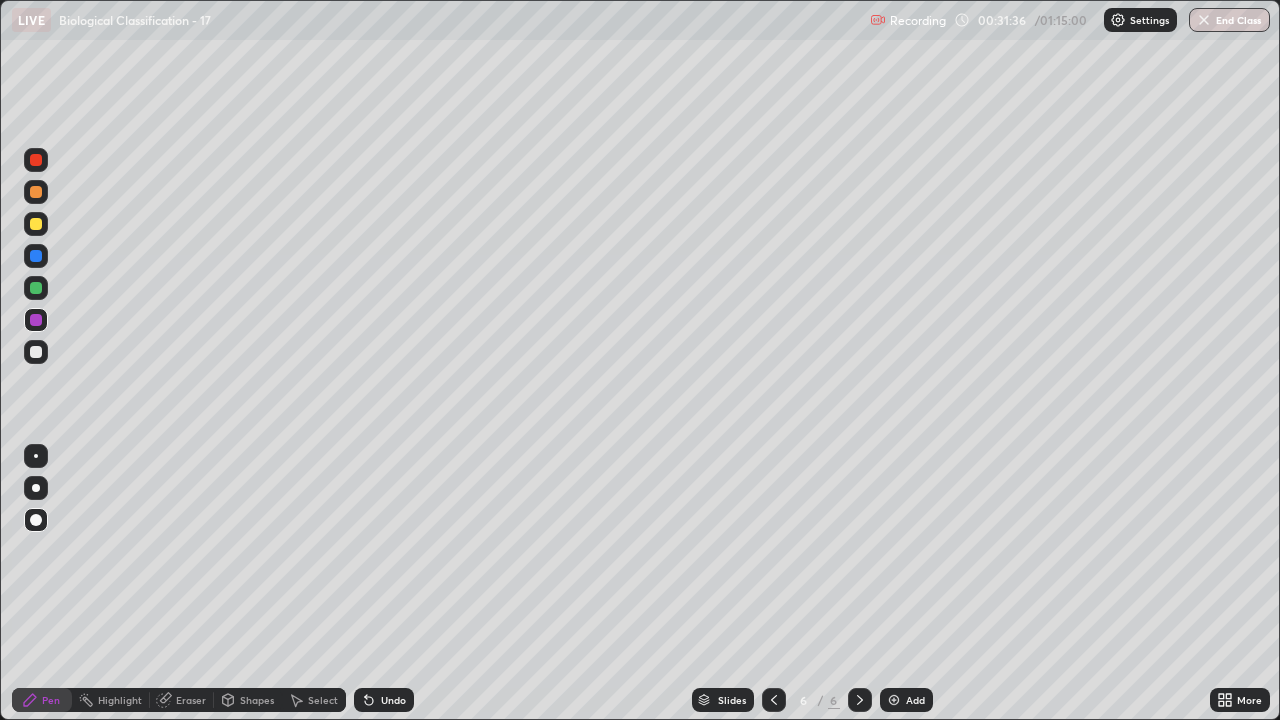click at bounding box center [36, 224] 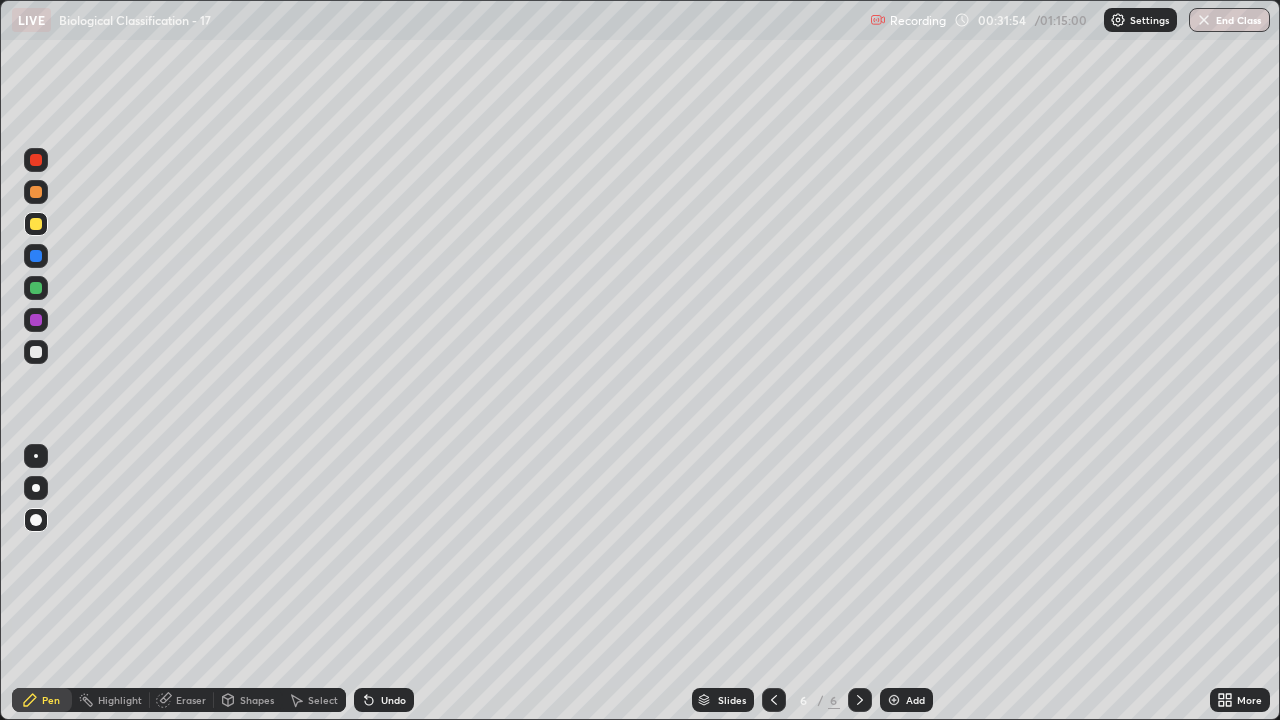 click at bounding box center (36, 352) 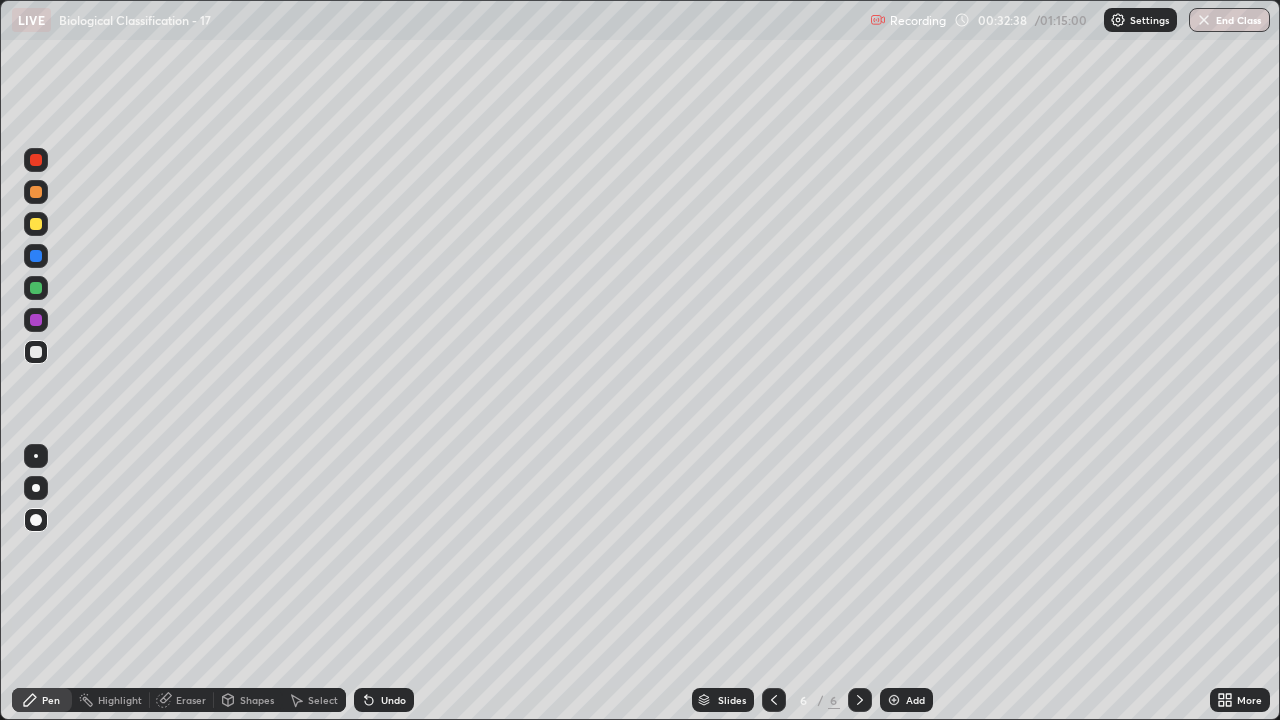 click at bounding box center (36, 192) 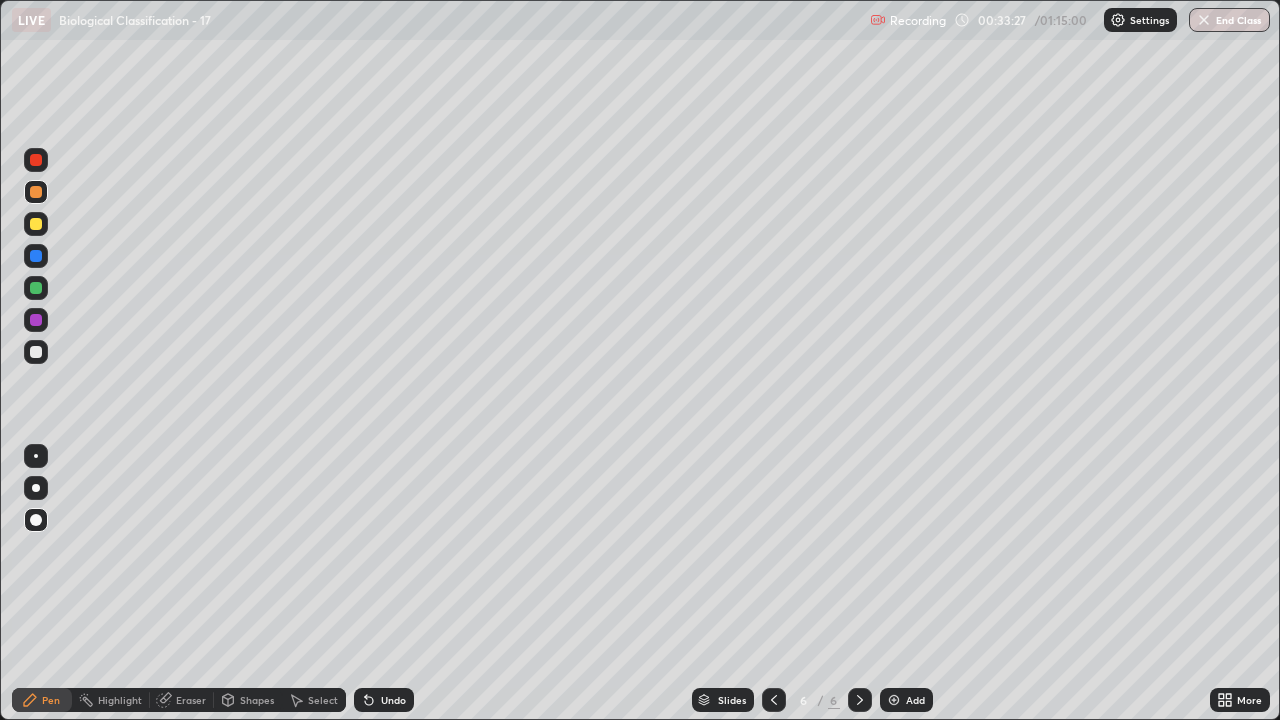 click at bounding box center [36, 224] 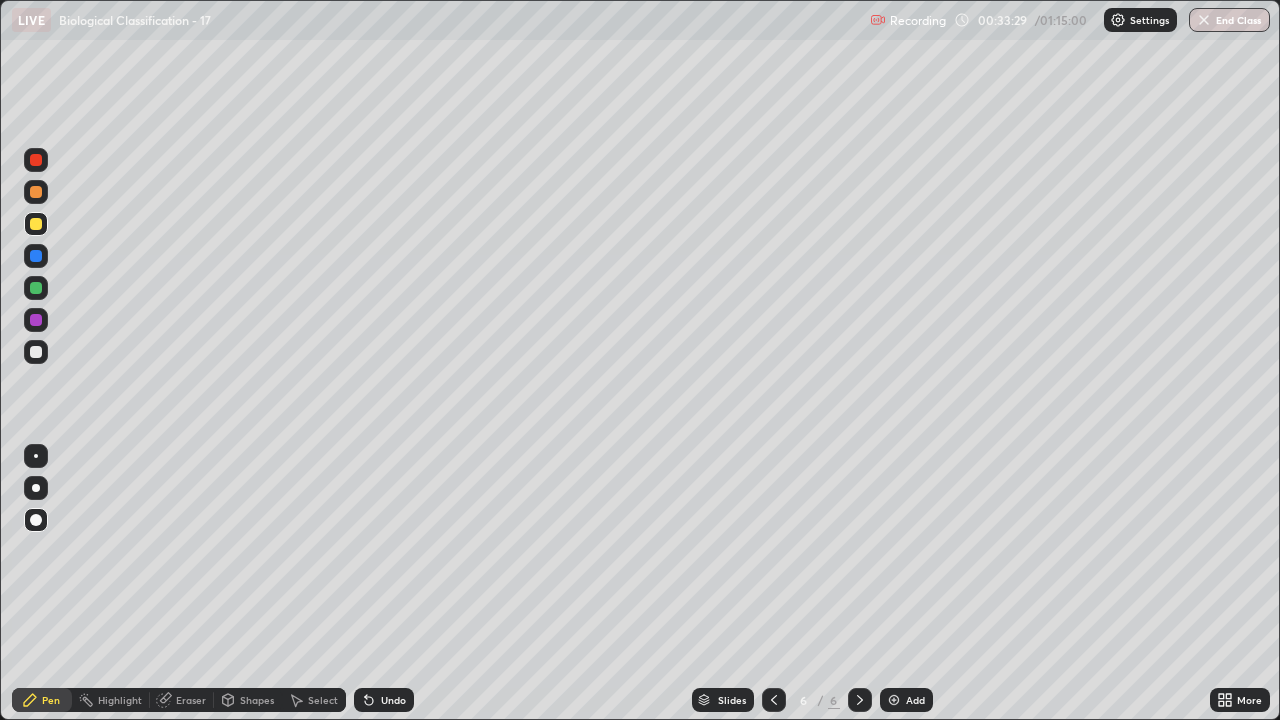 click at bounding box center [36, 320] 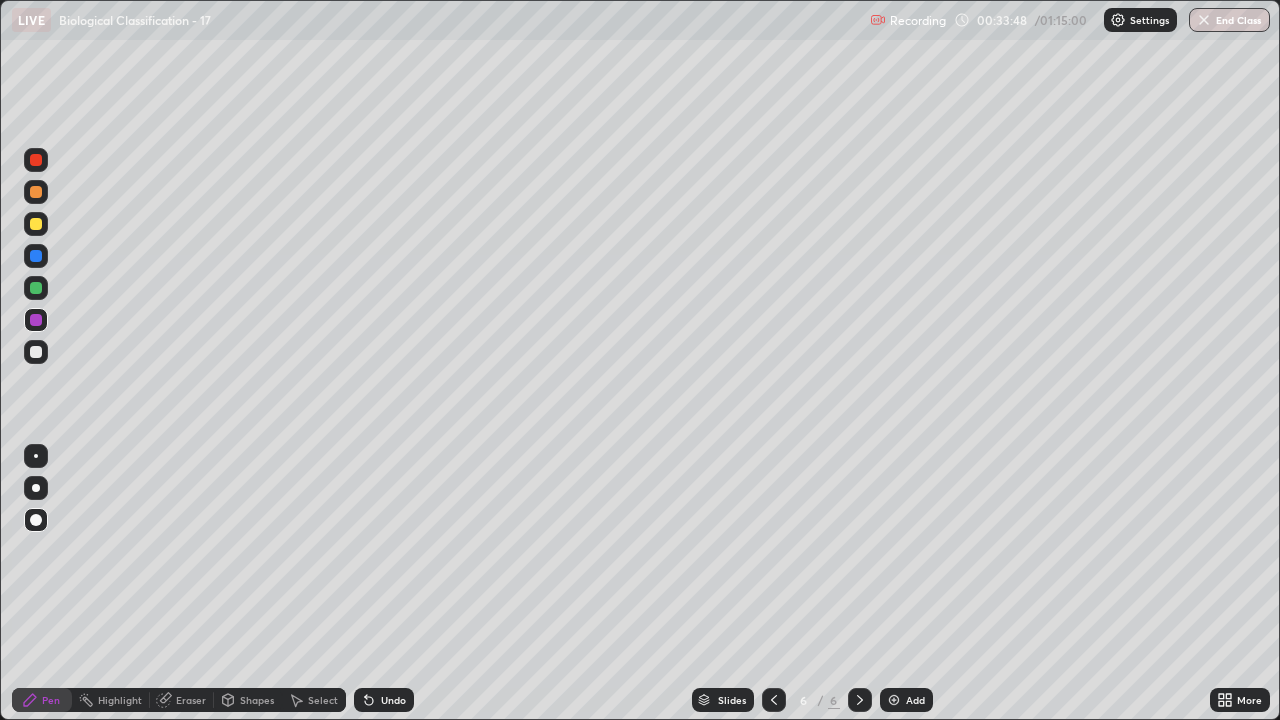 click at bounding box center (36, 352) 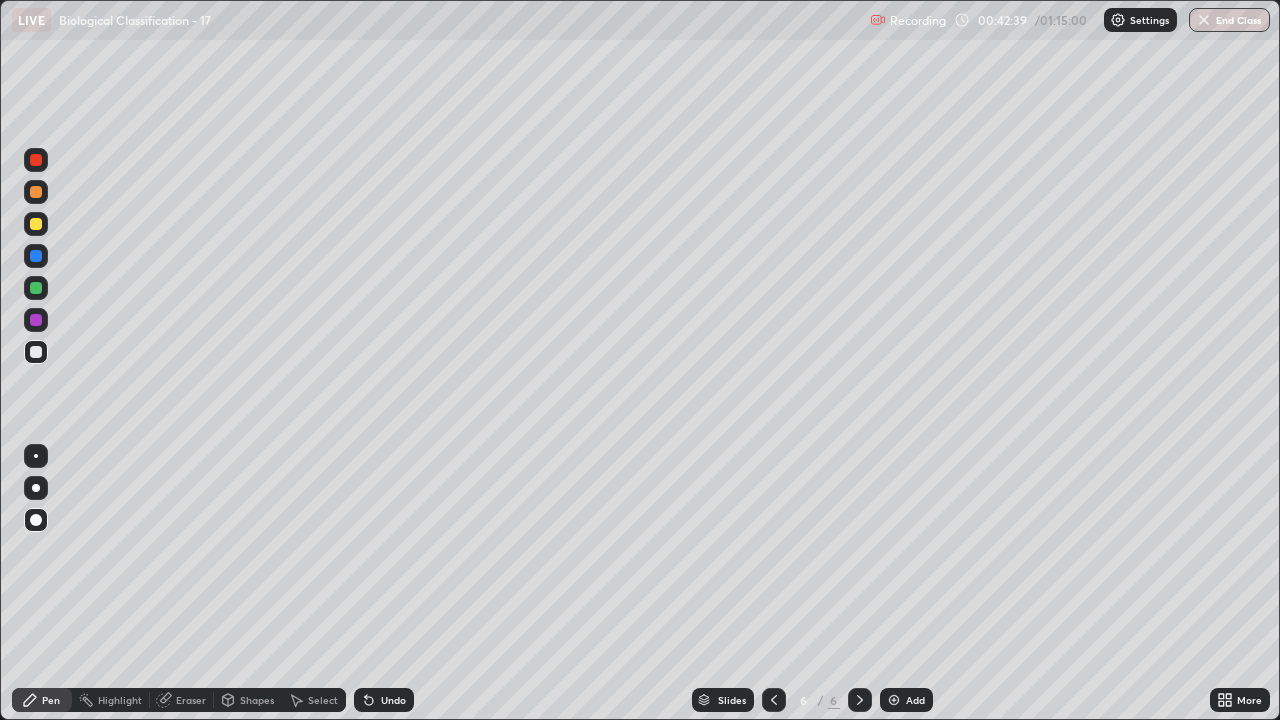 click on "Add" at bounding box center (915, 700) 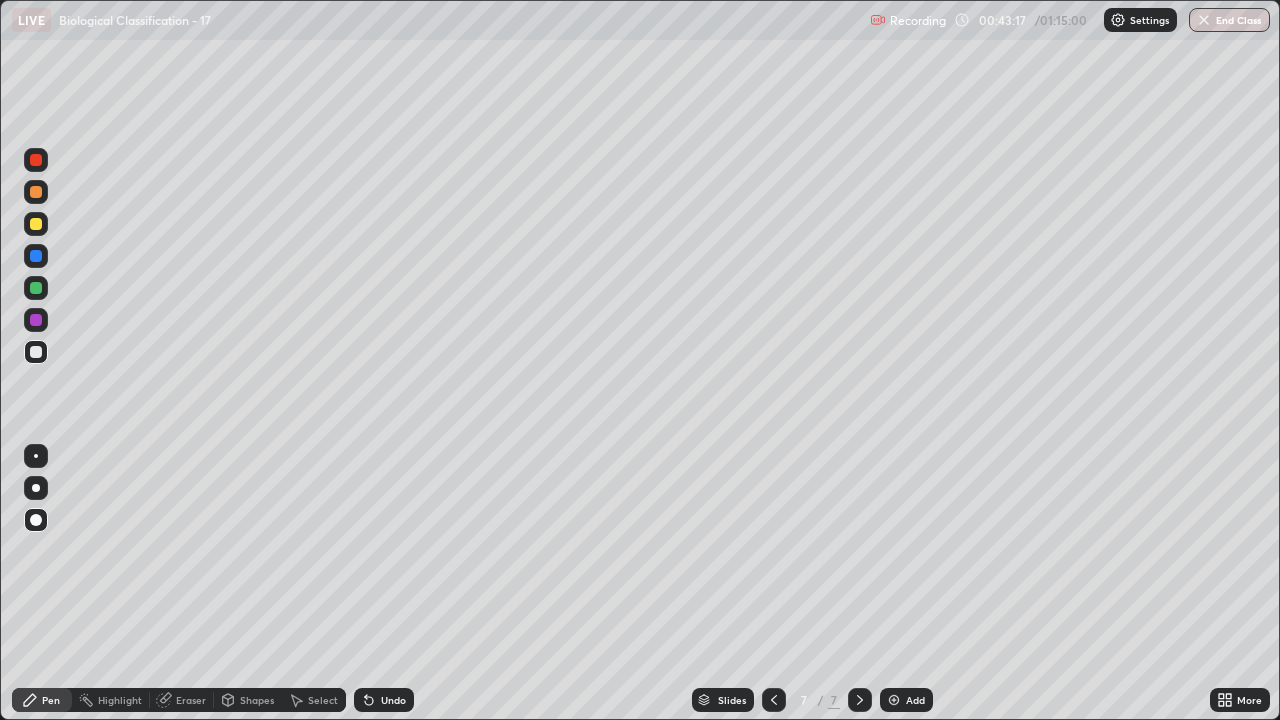 click at bounding box center [36, 224] 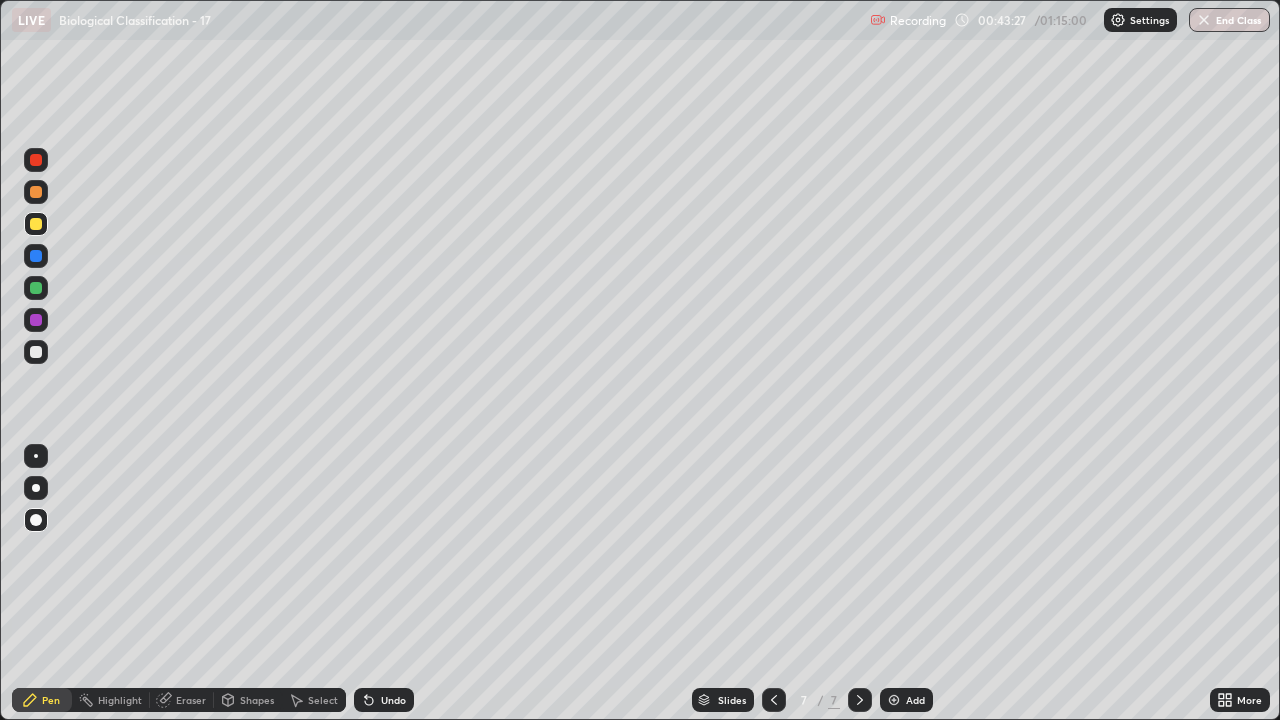 click at bounding box center [36, 352] 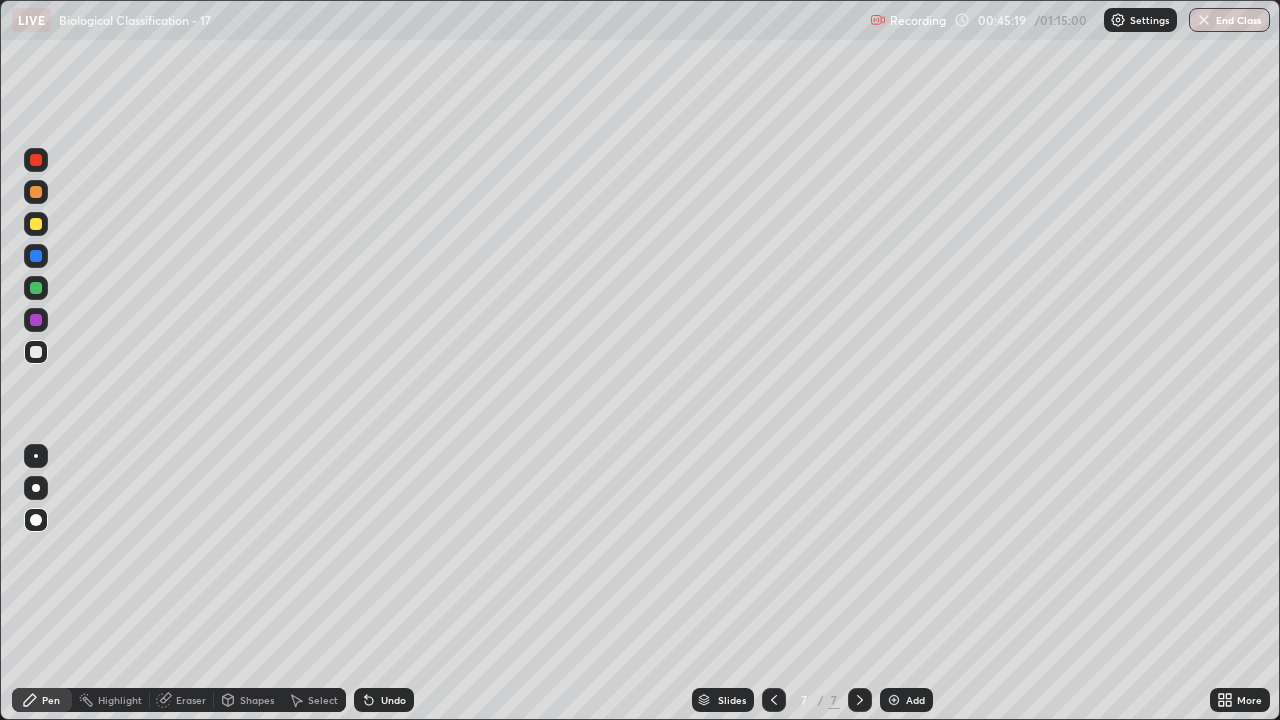 click at bounding box center (36, 256) 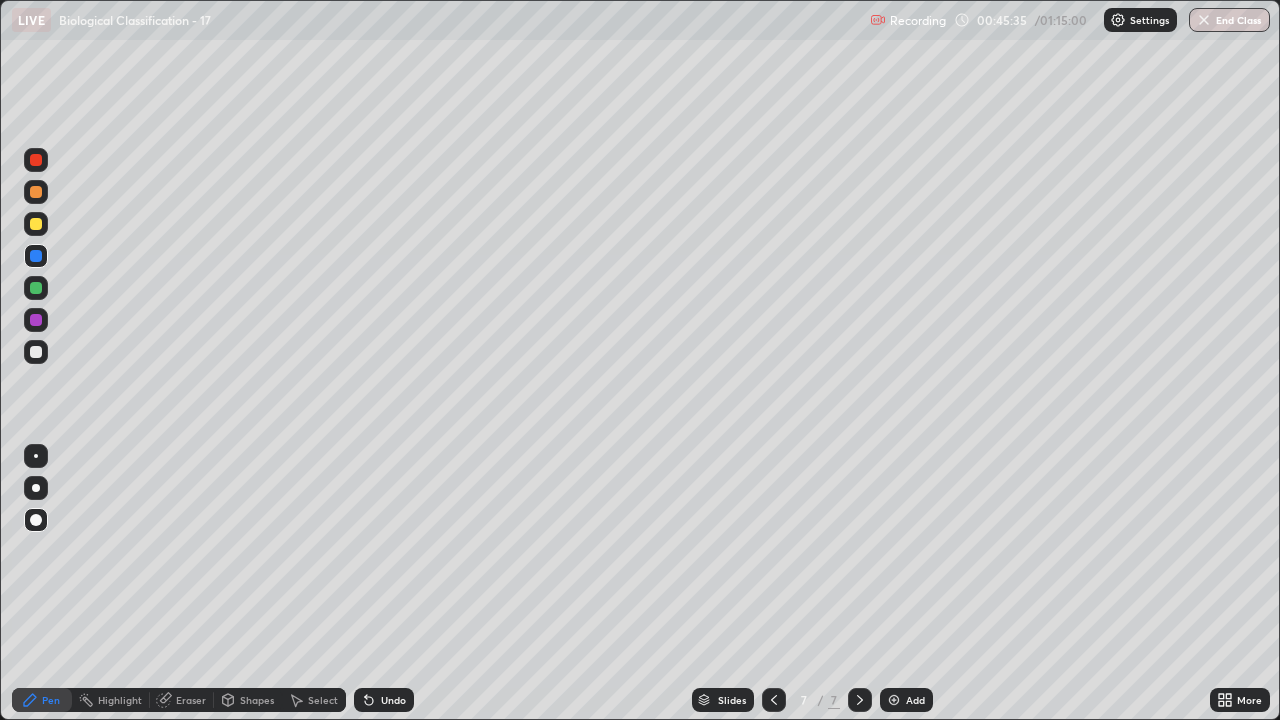 click at bounding box center (36, 352) 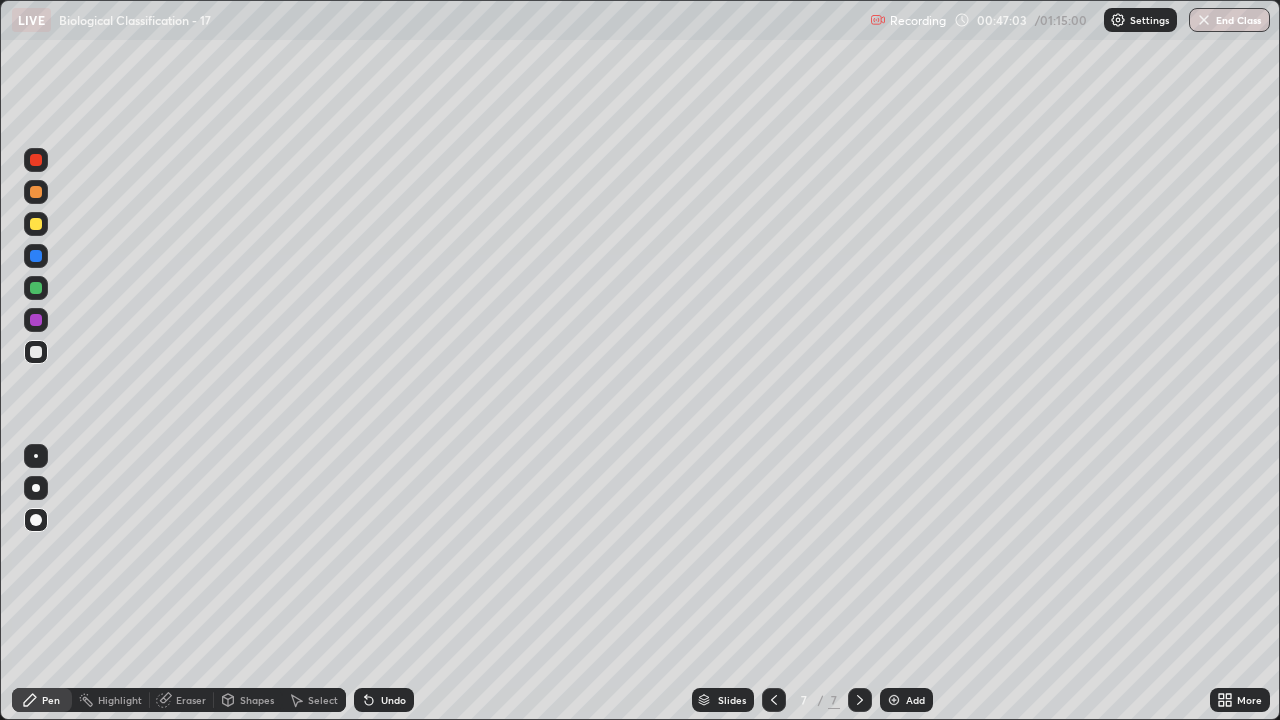 click at bounding box center [36, 288] 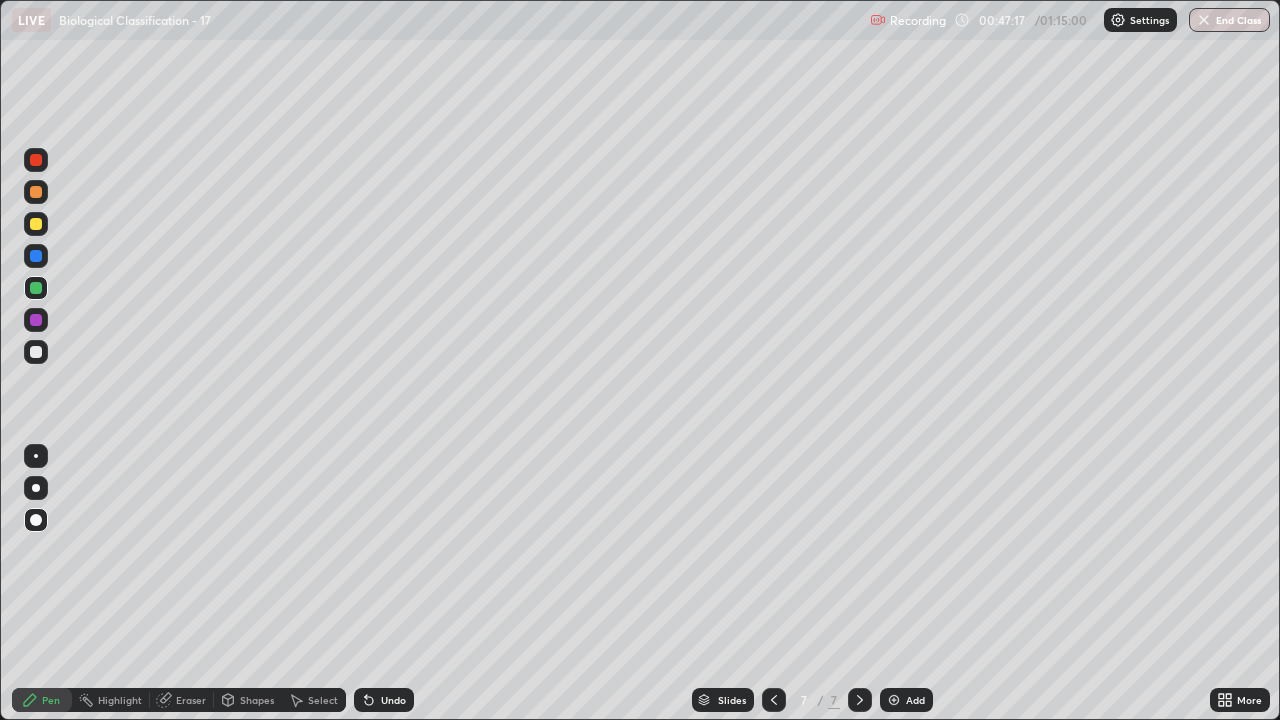 click at bounding box center (36, 352) 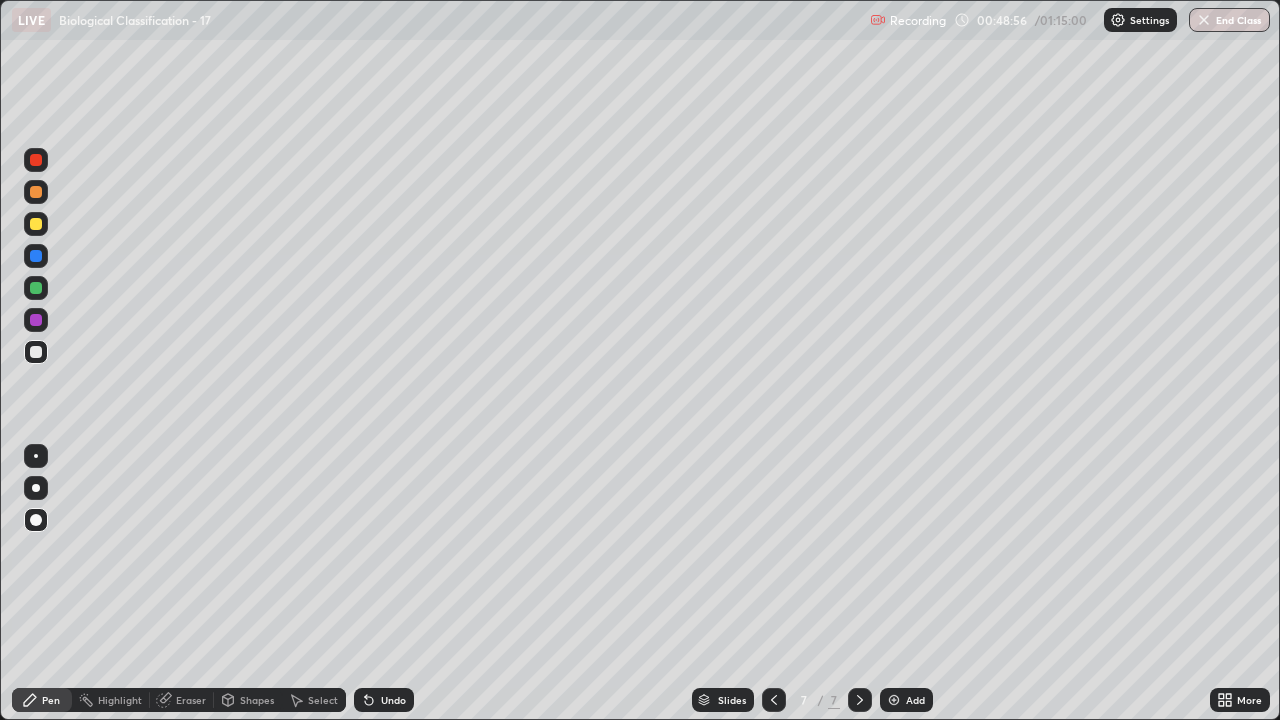 click at bounding box center [36, 192] 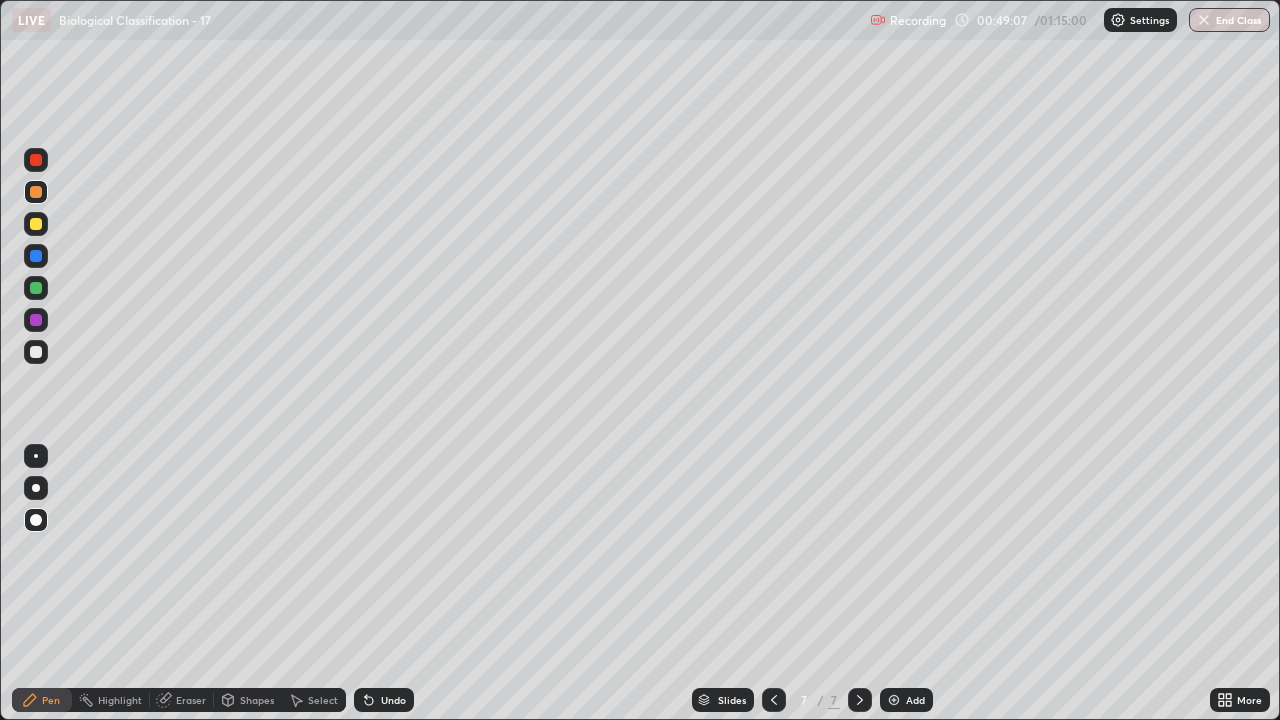 click at bounding box center [36, 352] 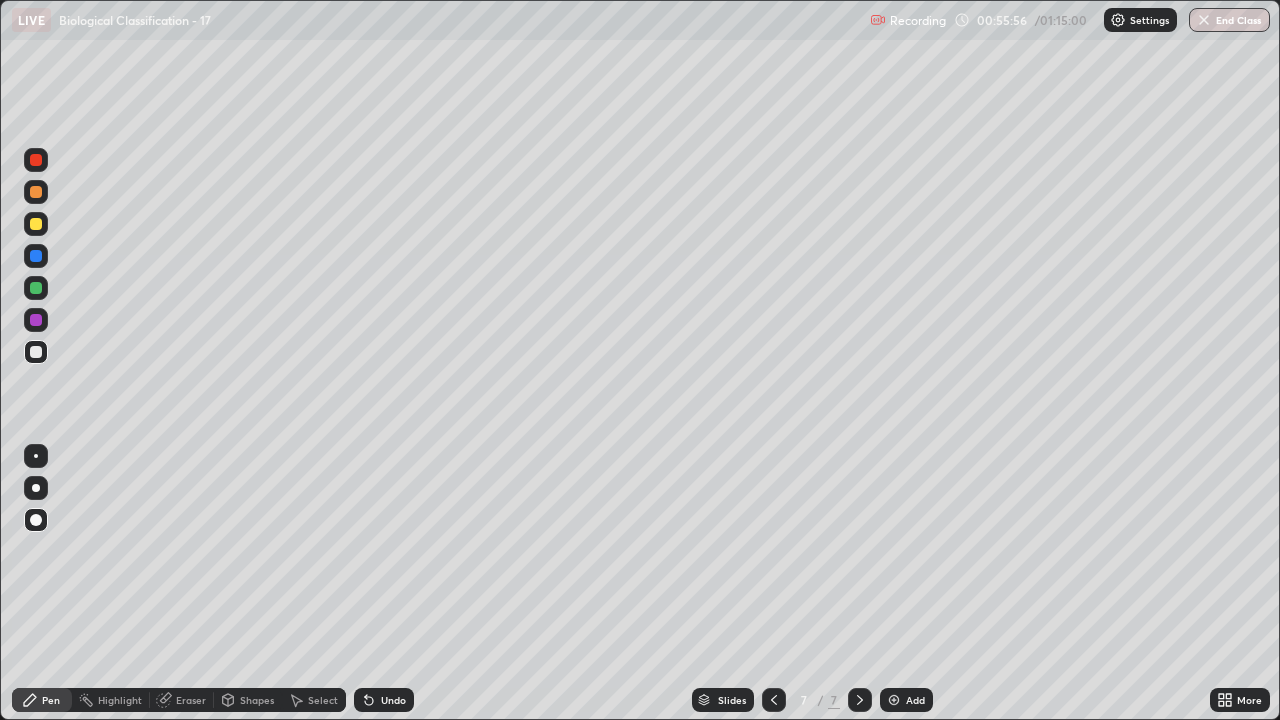 click at bounding box center [36, 224] 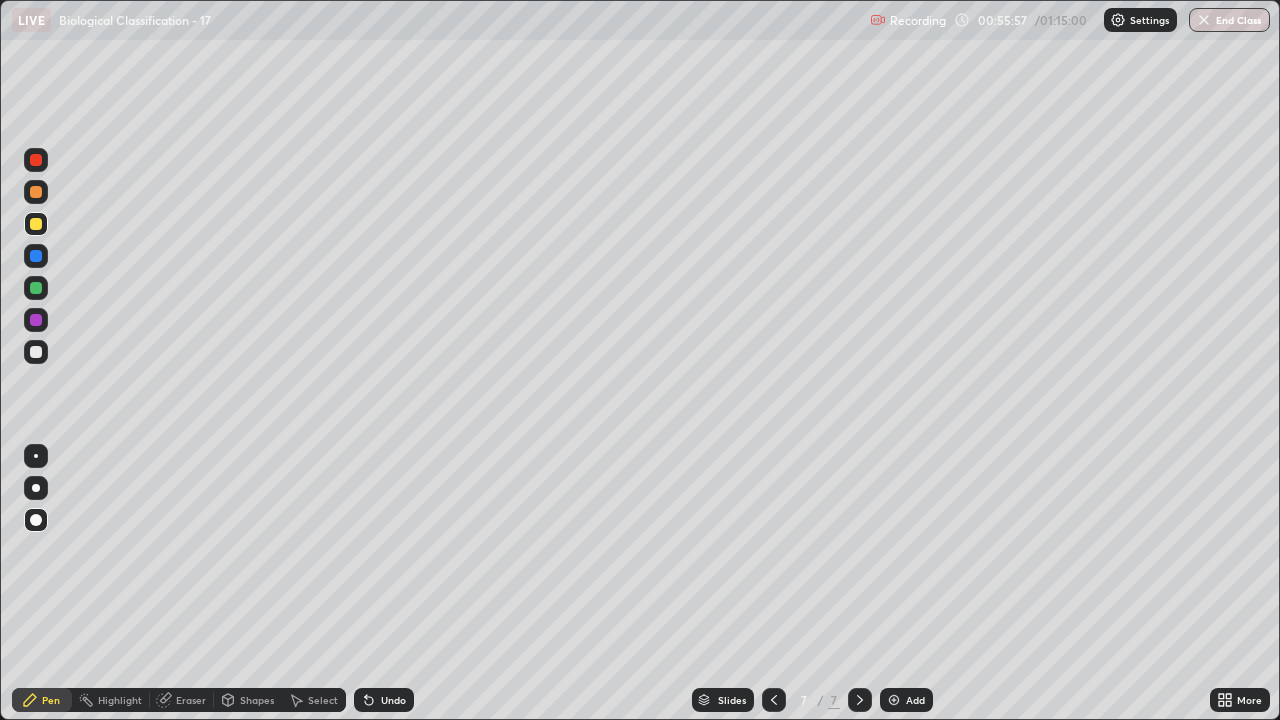 click at bounding box center (36, 192) 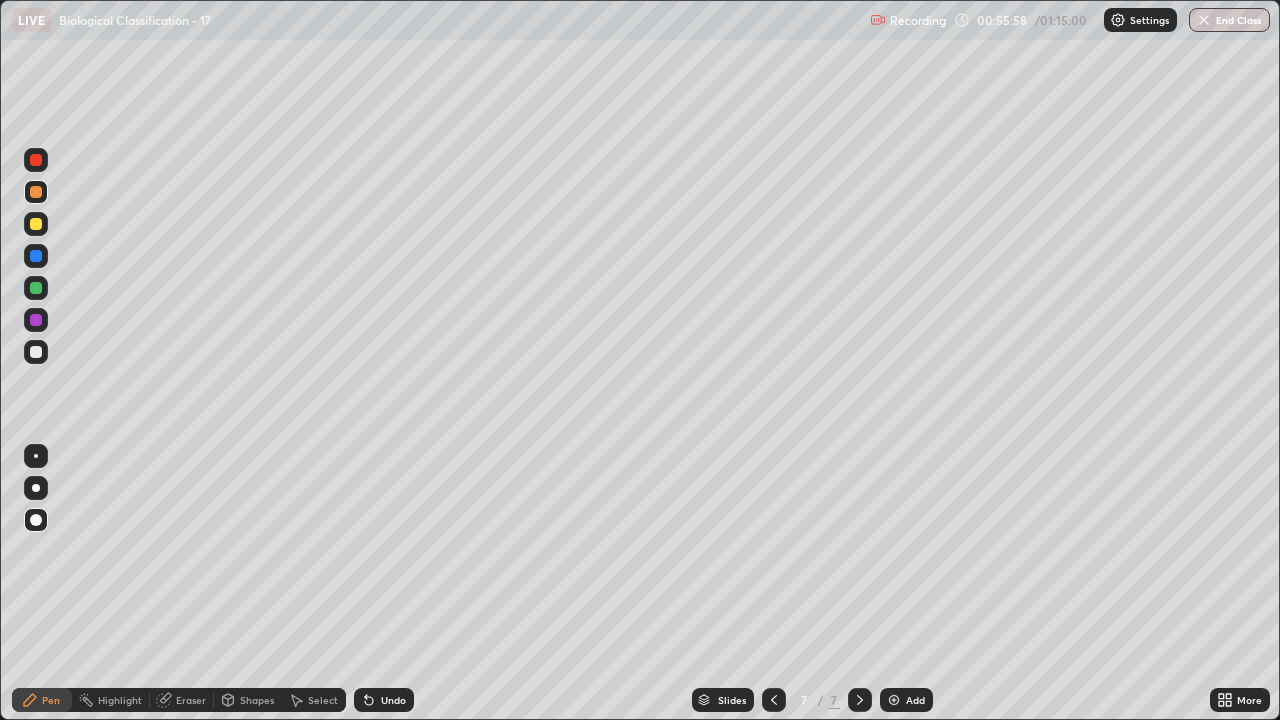 click at bounding box center [36, 320] 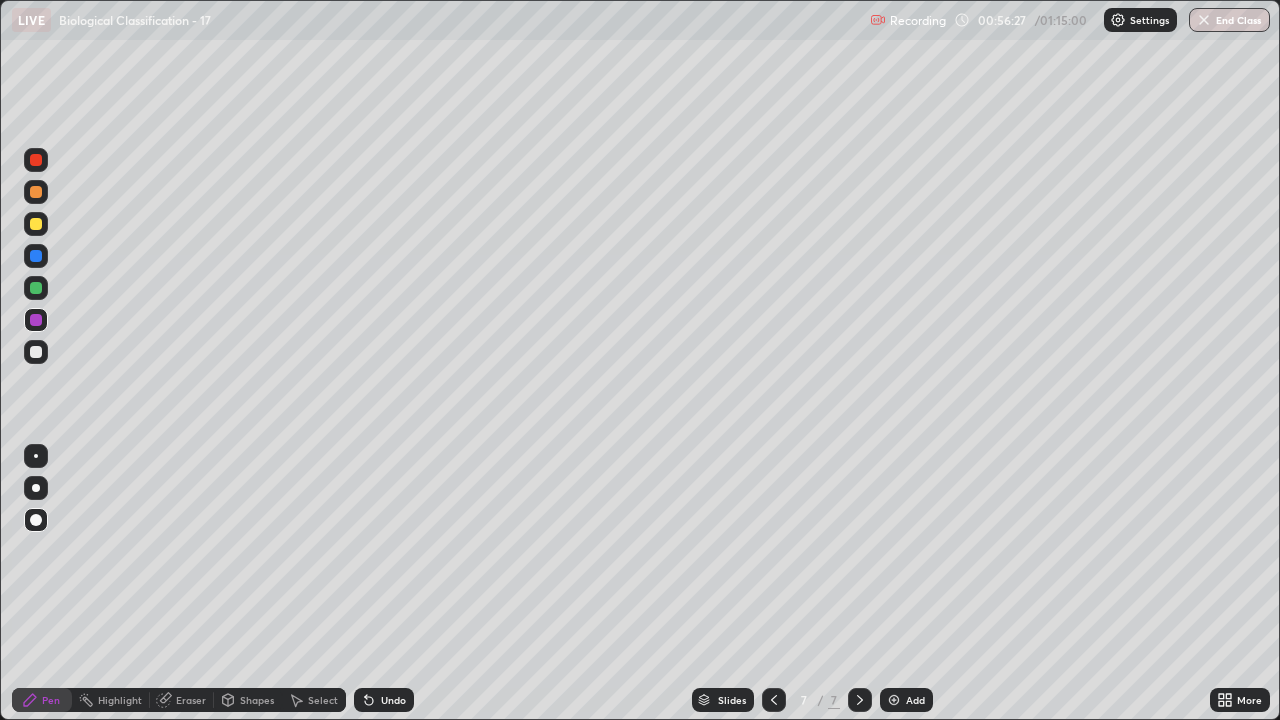 click on "Undo" at bounding box center (384, 700) 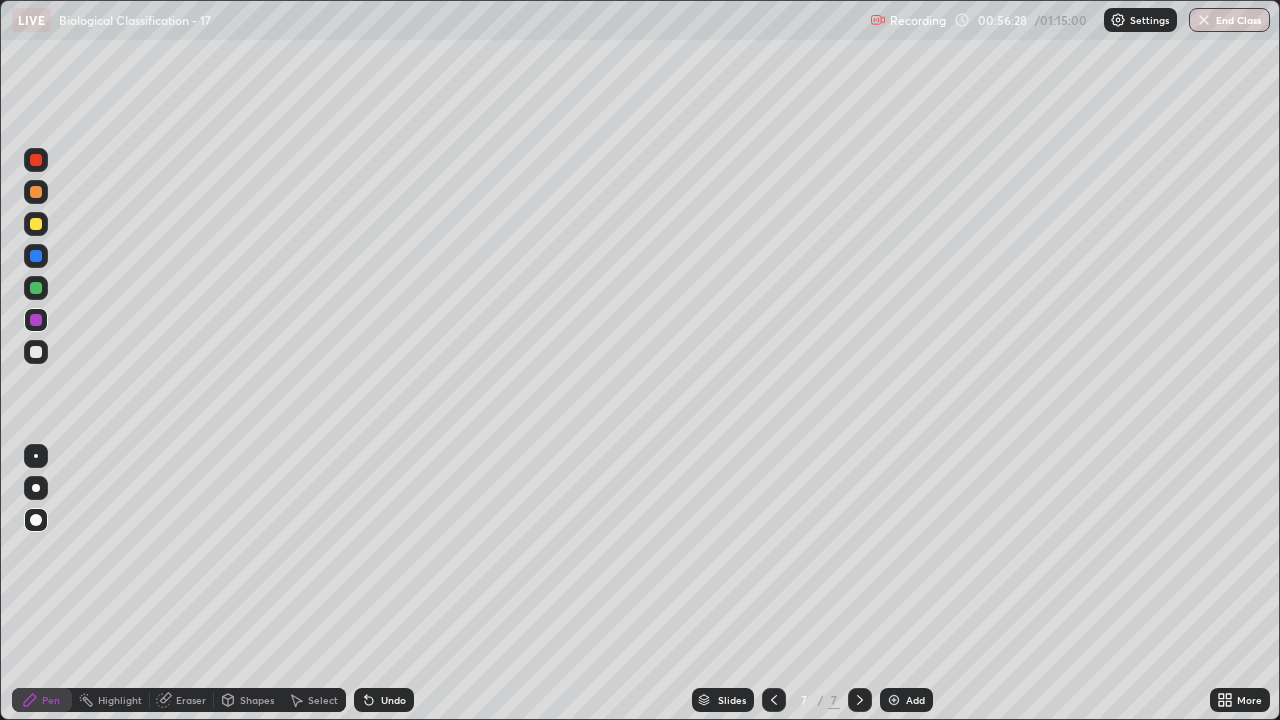 click on "Undo" at bounding box center [384, 700] 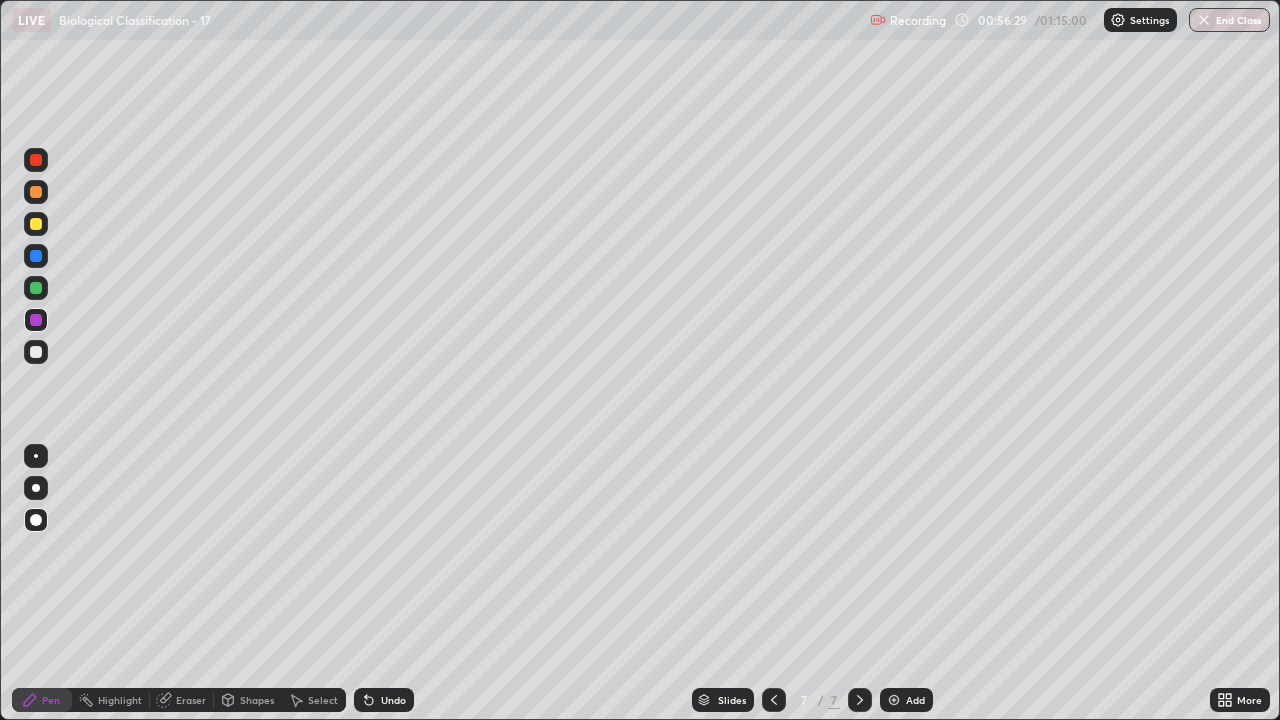 click on "Undo" at bounding box center (384, 700) 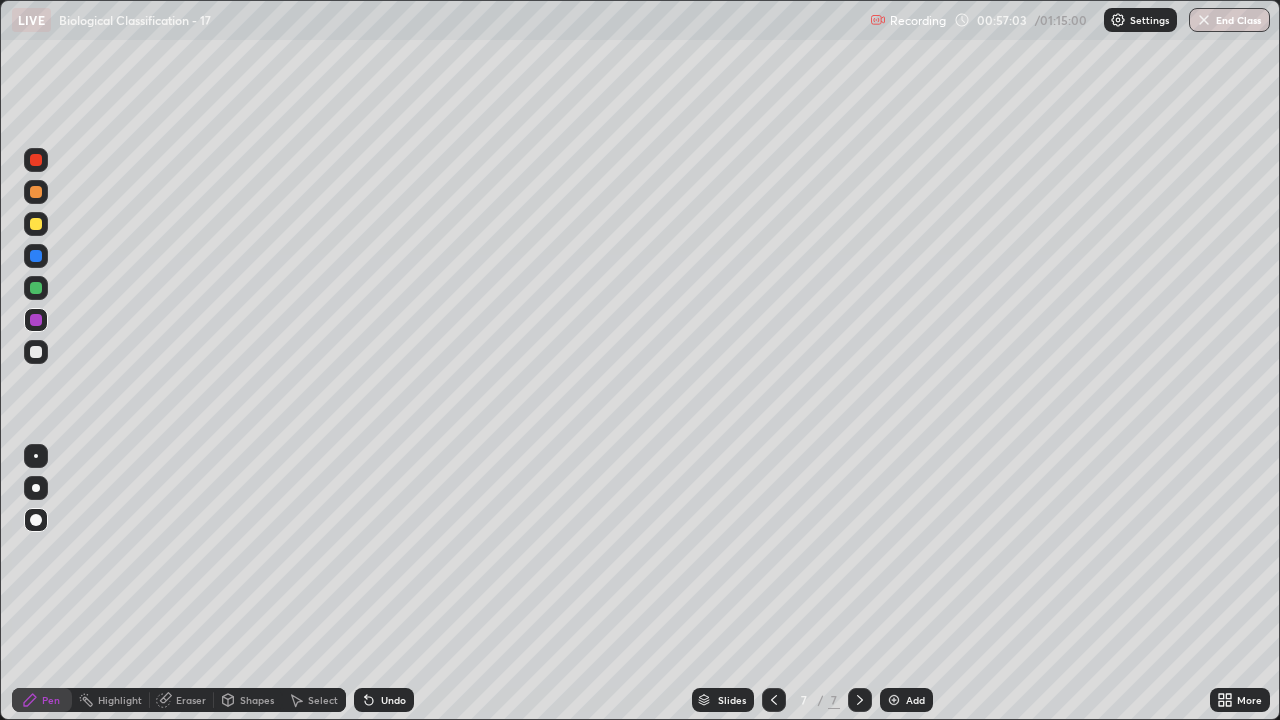 click at bounding box center (36, 352) 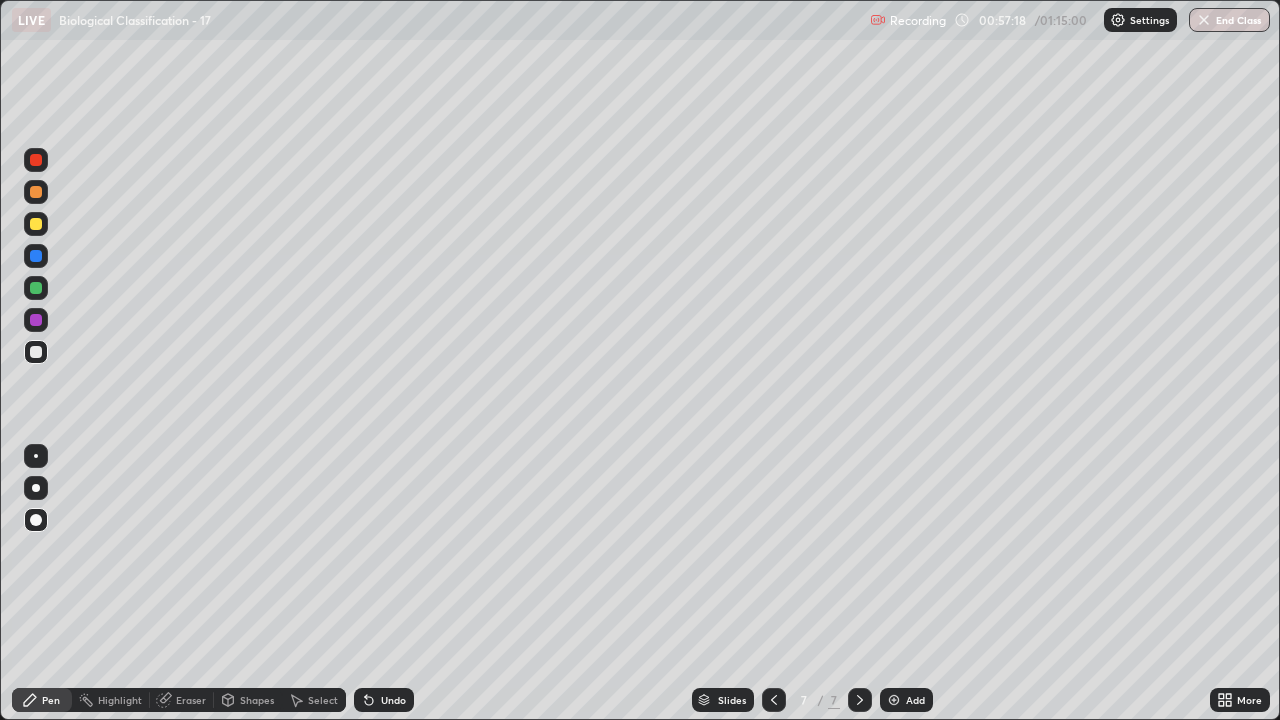 click at bounding box center [36, 320] 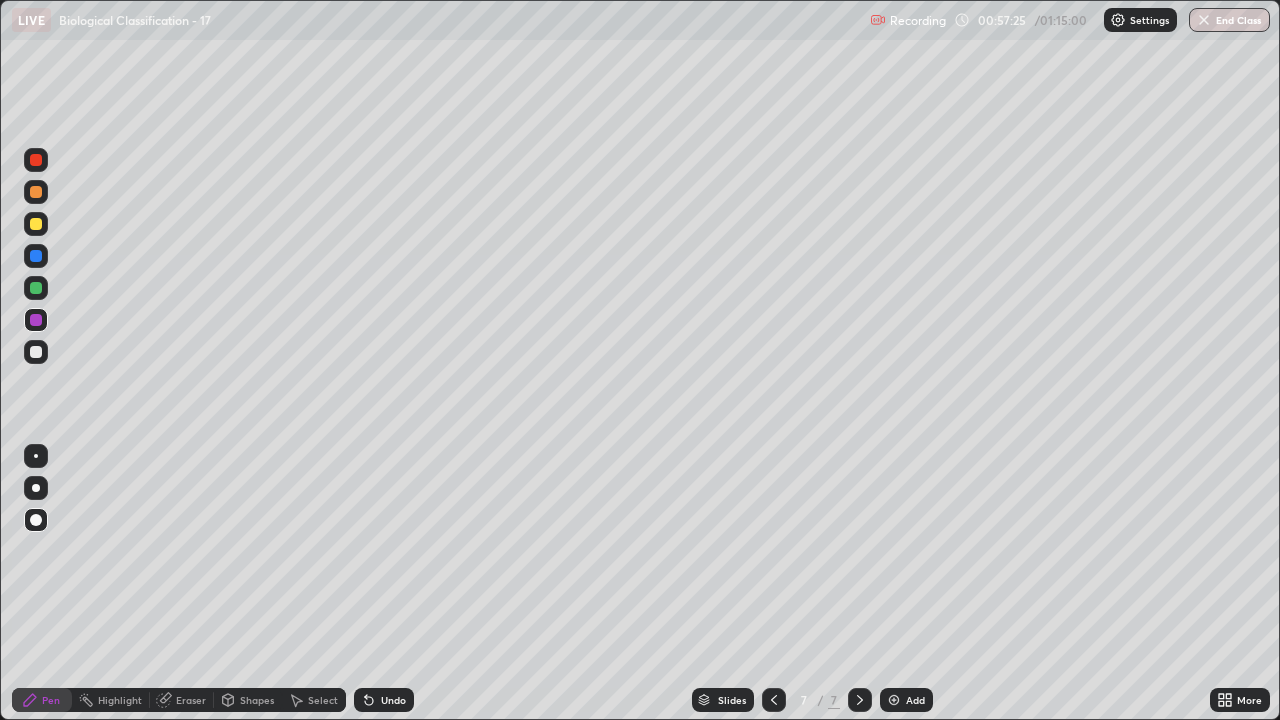 click on "Undo" at bounding box center (384, 700) 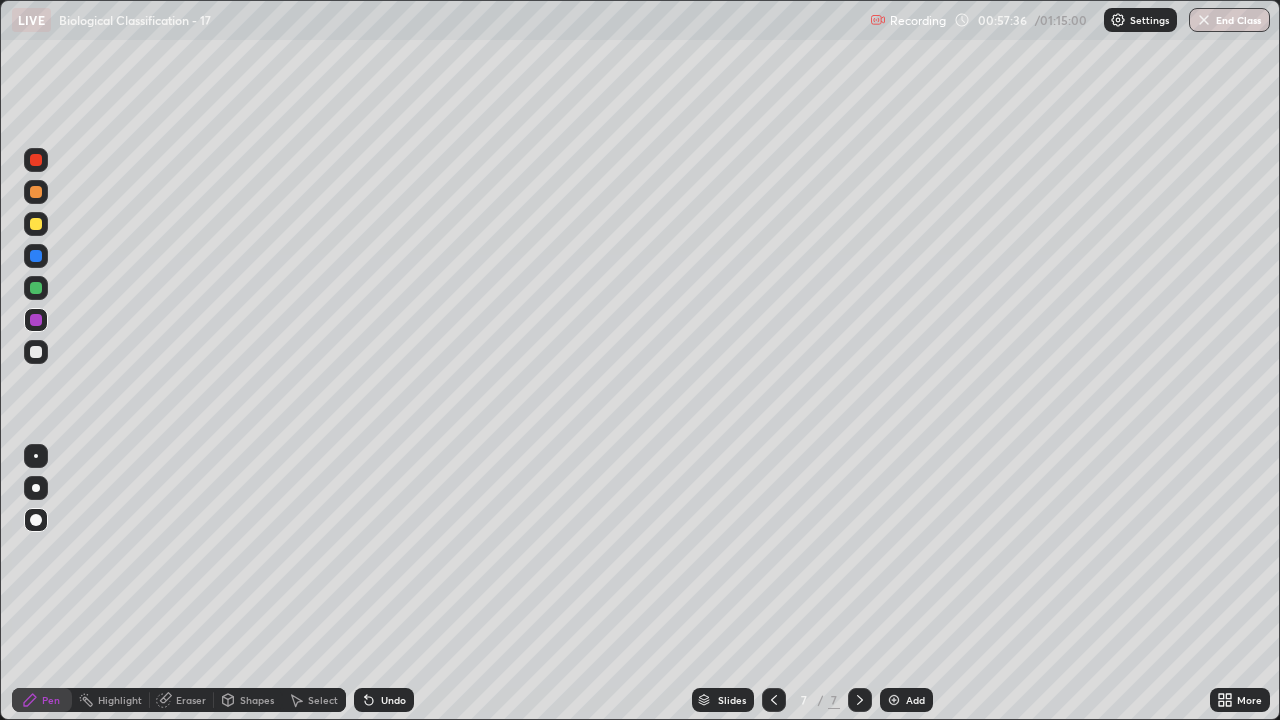 click at bounding box center [36, 352] 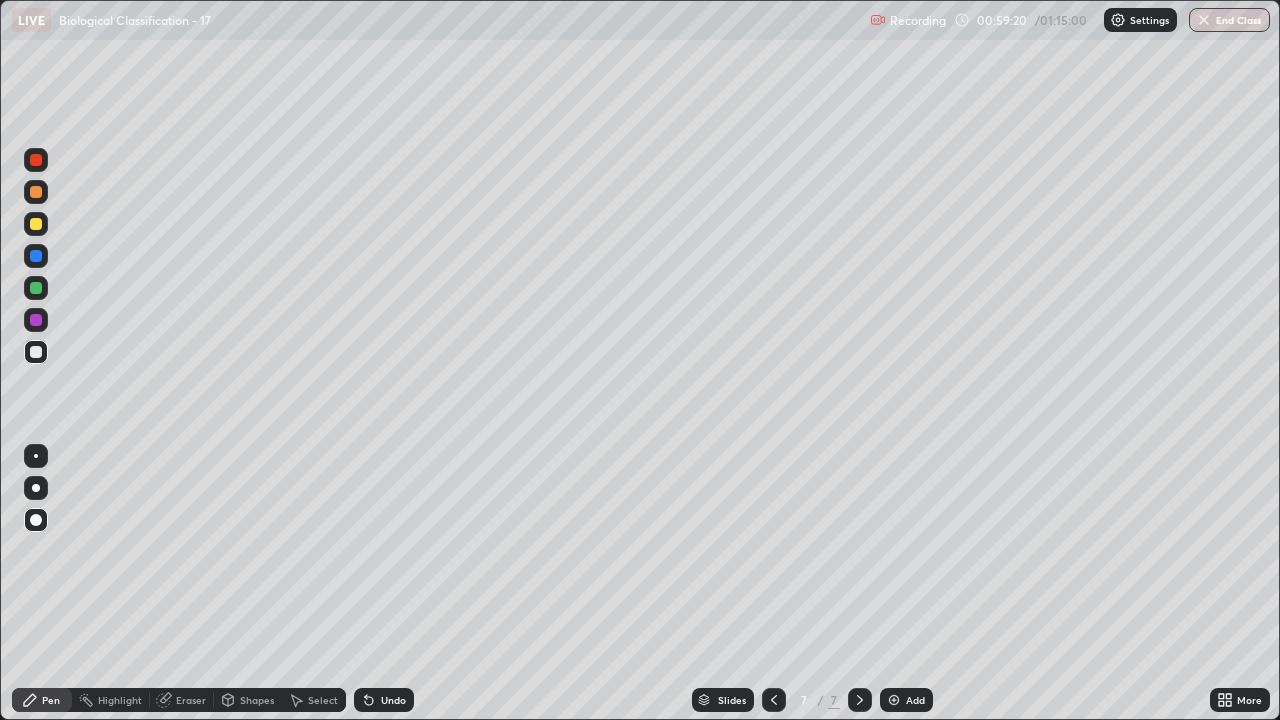 click at bounding box center [36, 256] 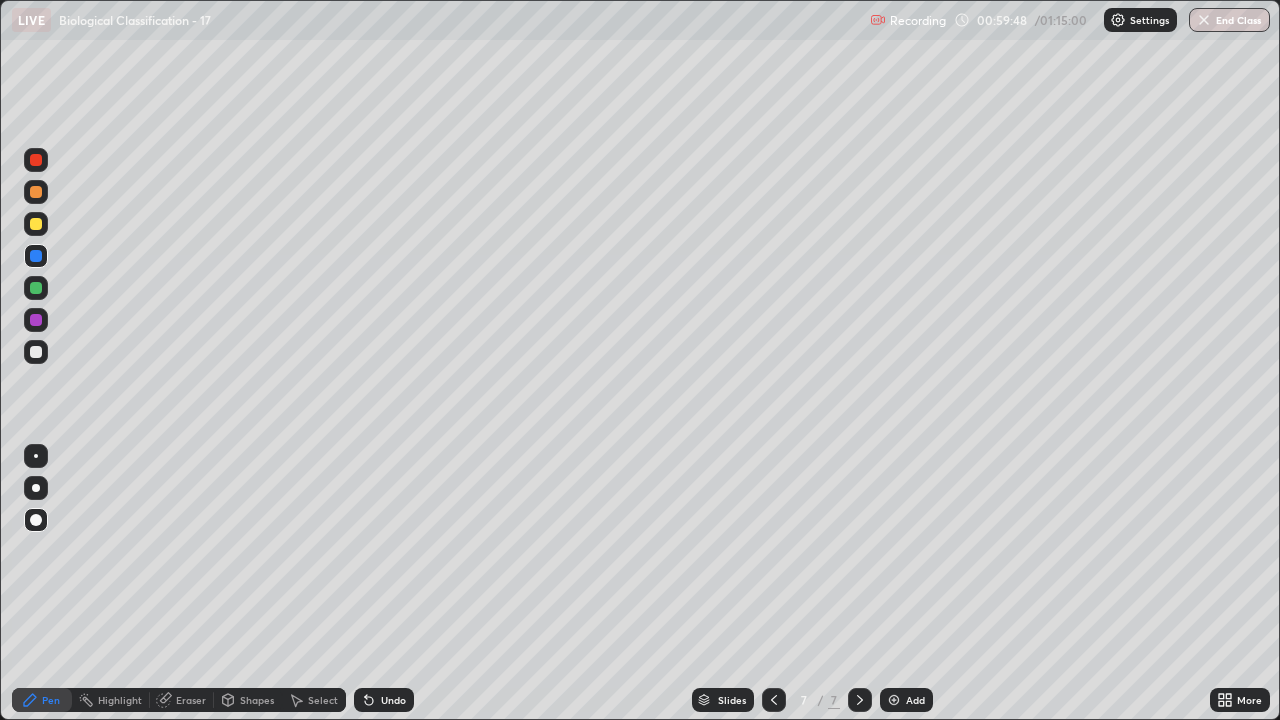 click at bounding box center [36, 352] 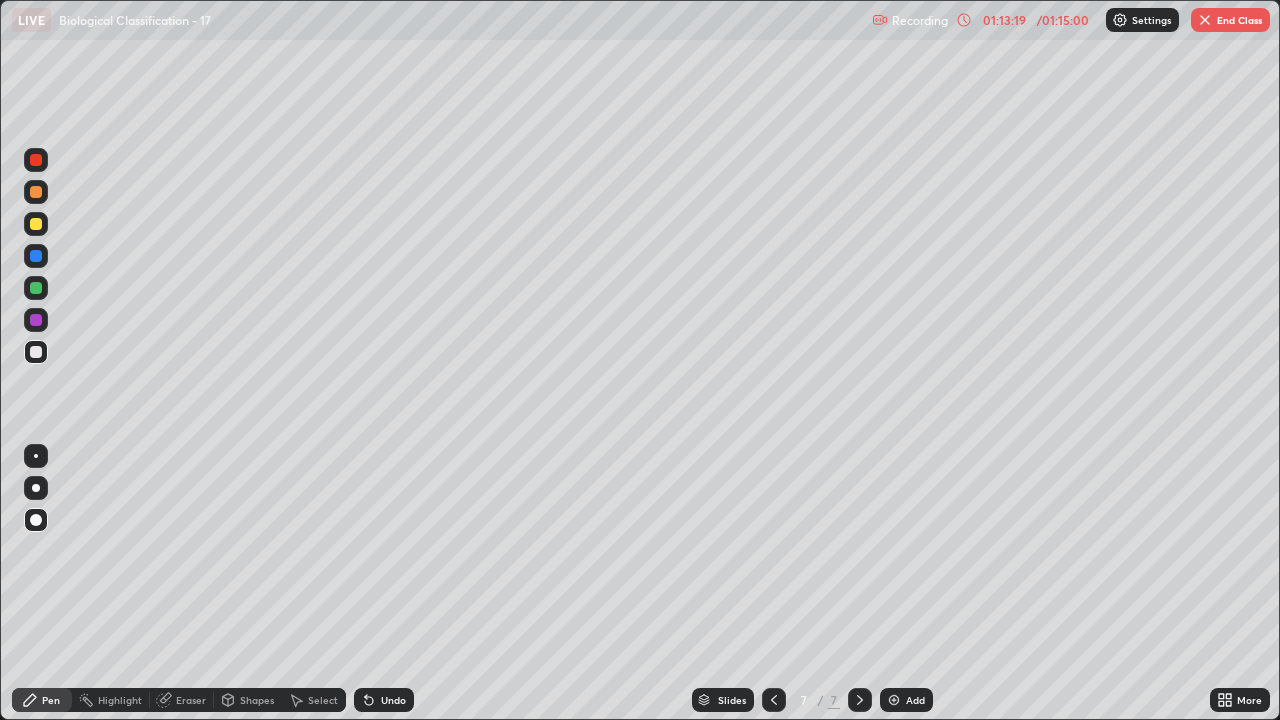 click on "End Class" at bounding box center (1230, 20) 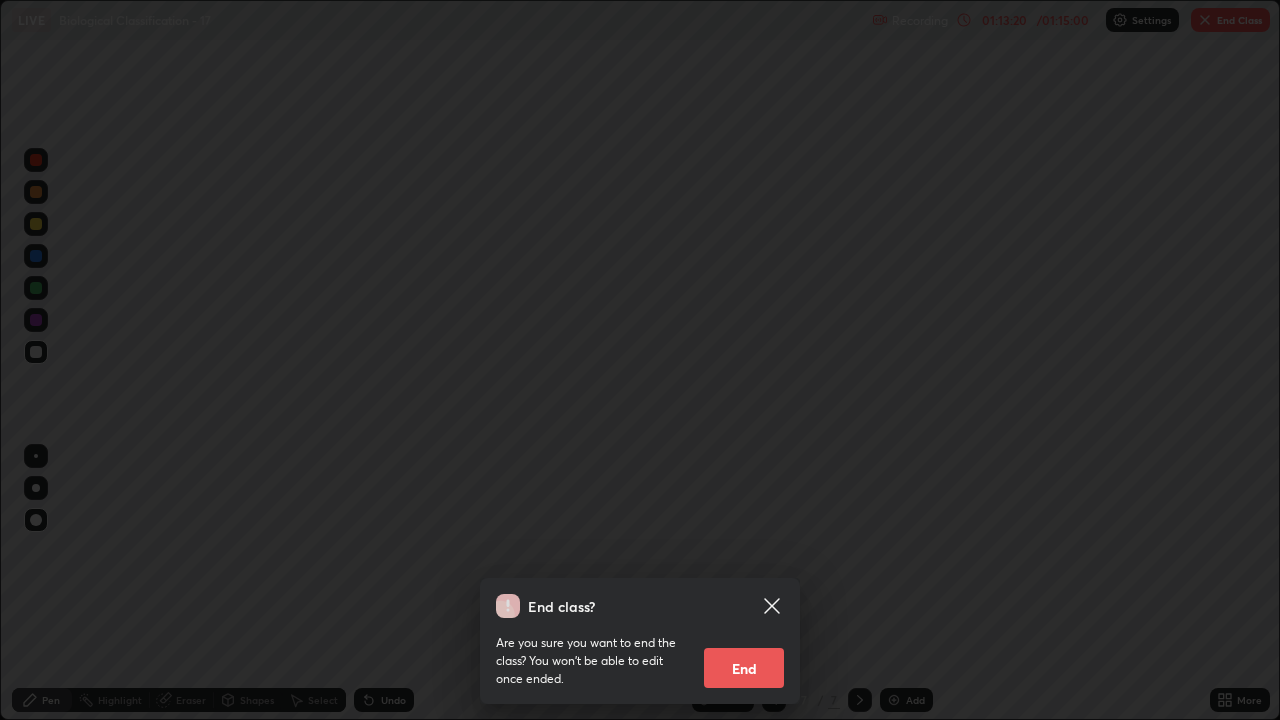 click on "End" at bounding box center (744, 668) 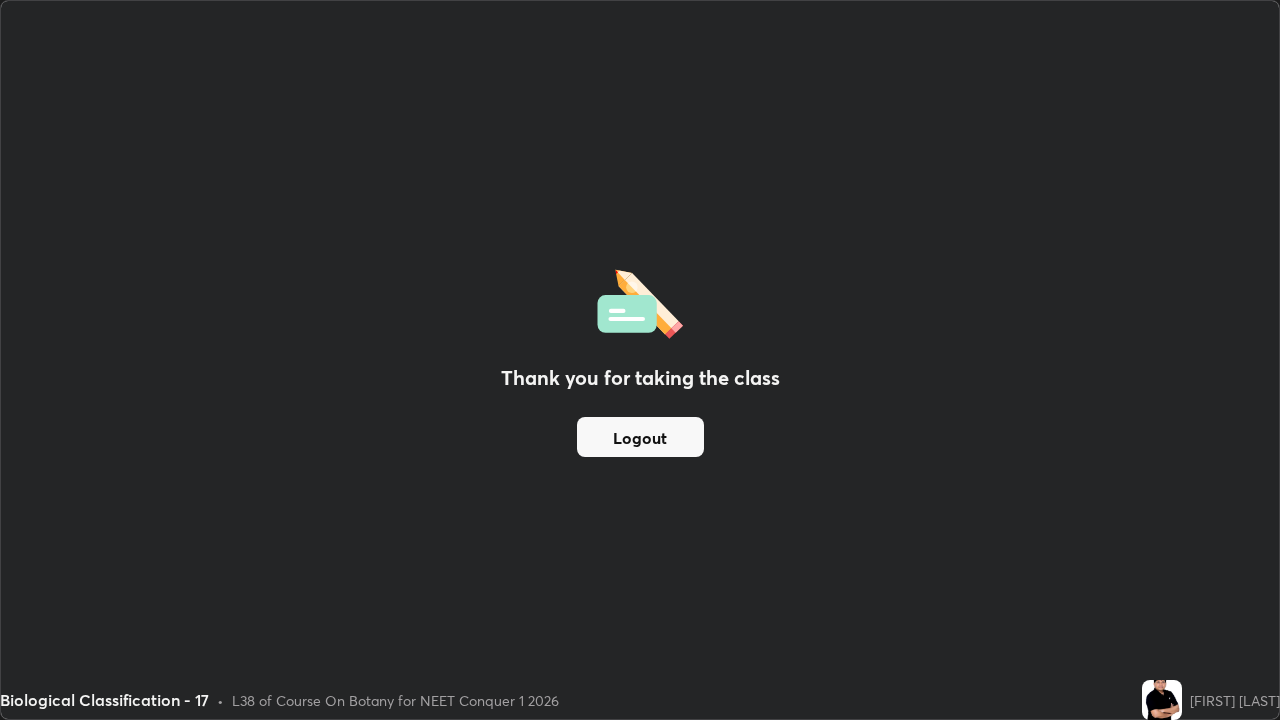 click on "Logout" at bounding box center (640, 437) 